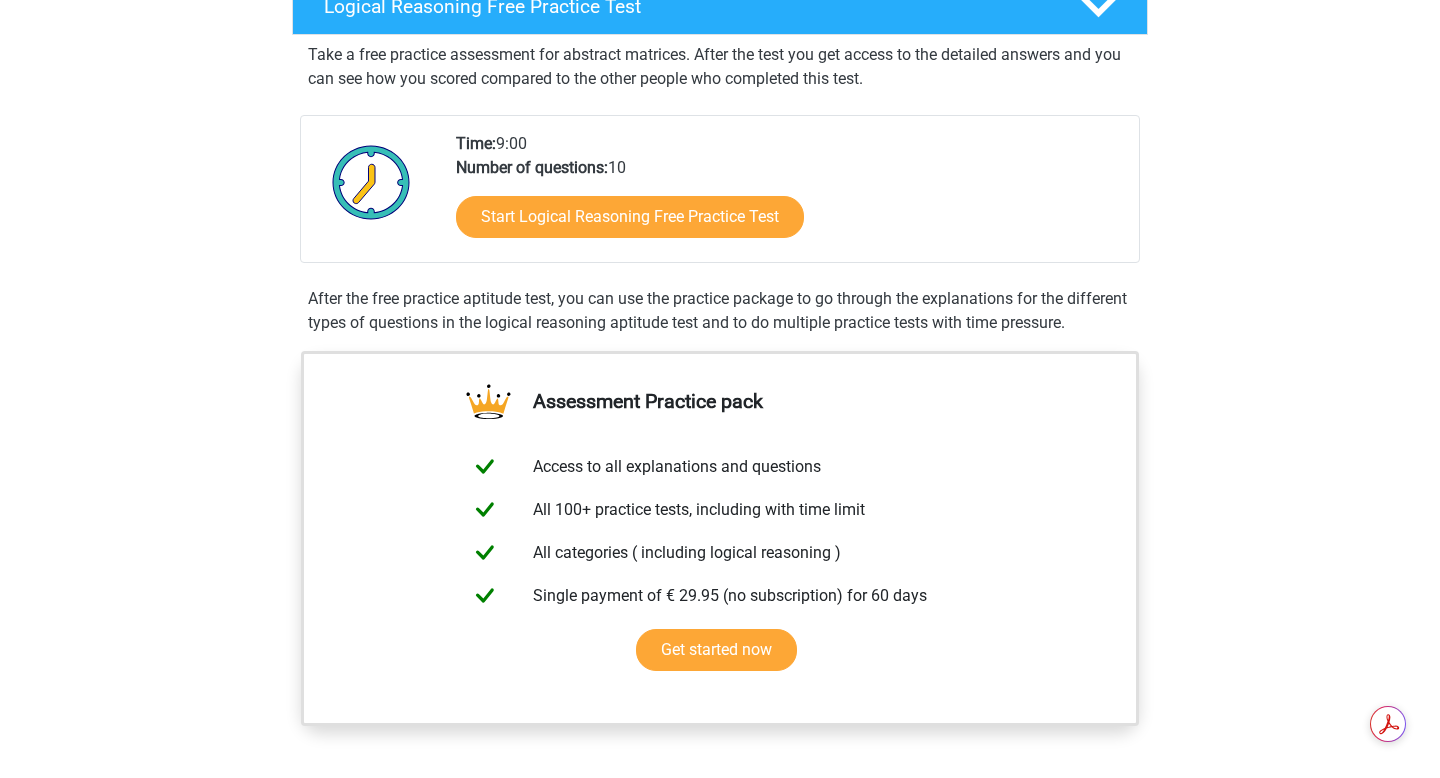 scroll, scrollTop: 0, scrollLeft: 0, axis: both 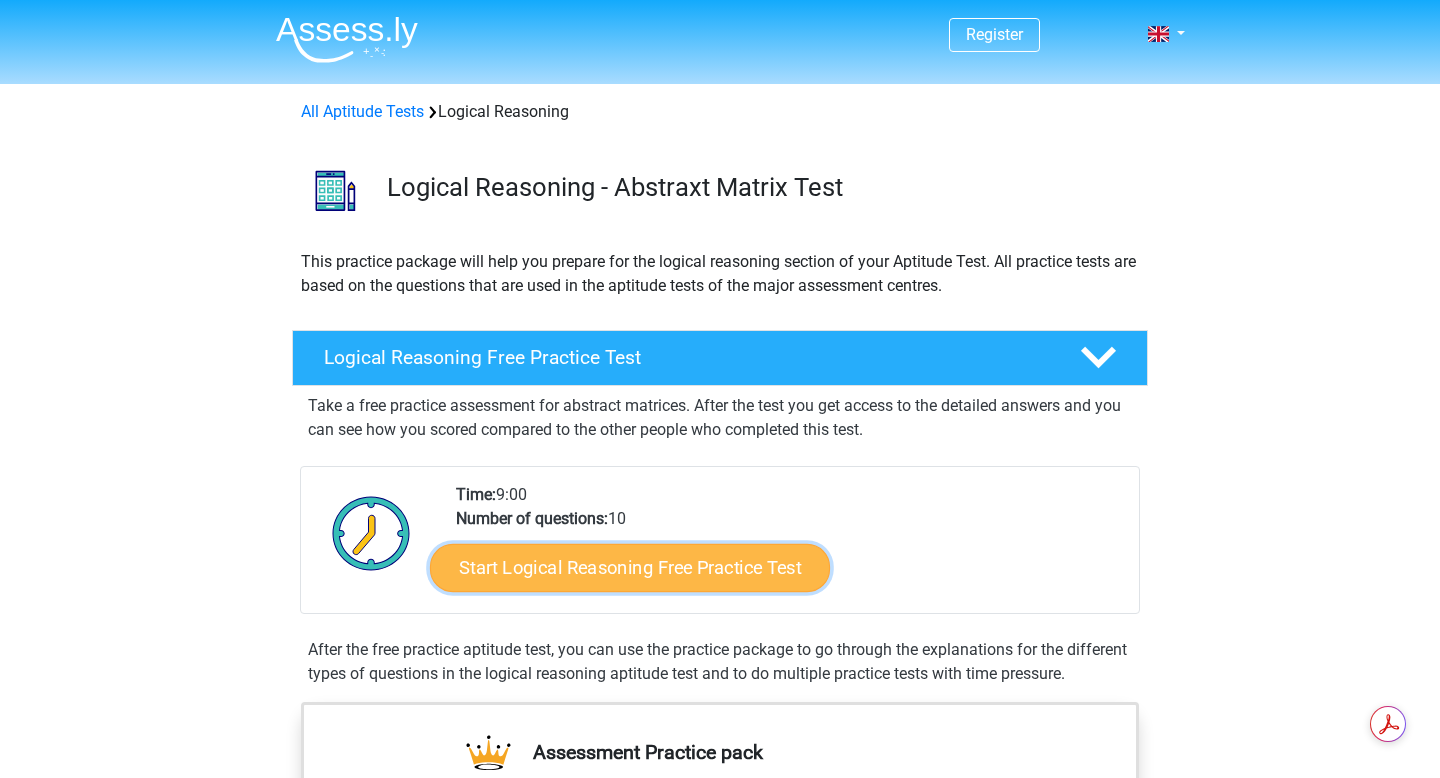 click on "Start Logical Reasoning
Free Practice Test" at bounding box center [630, 567] 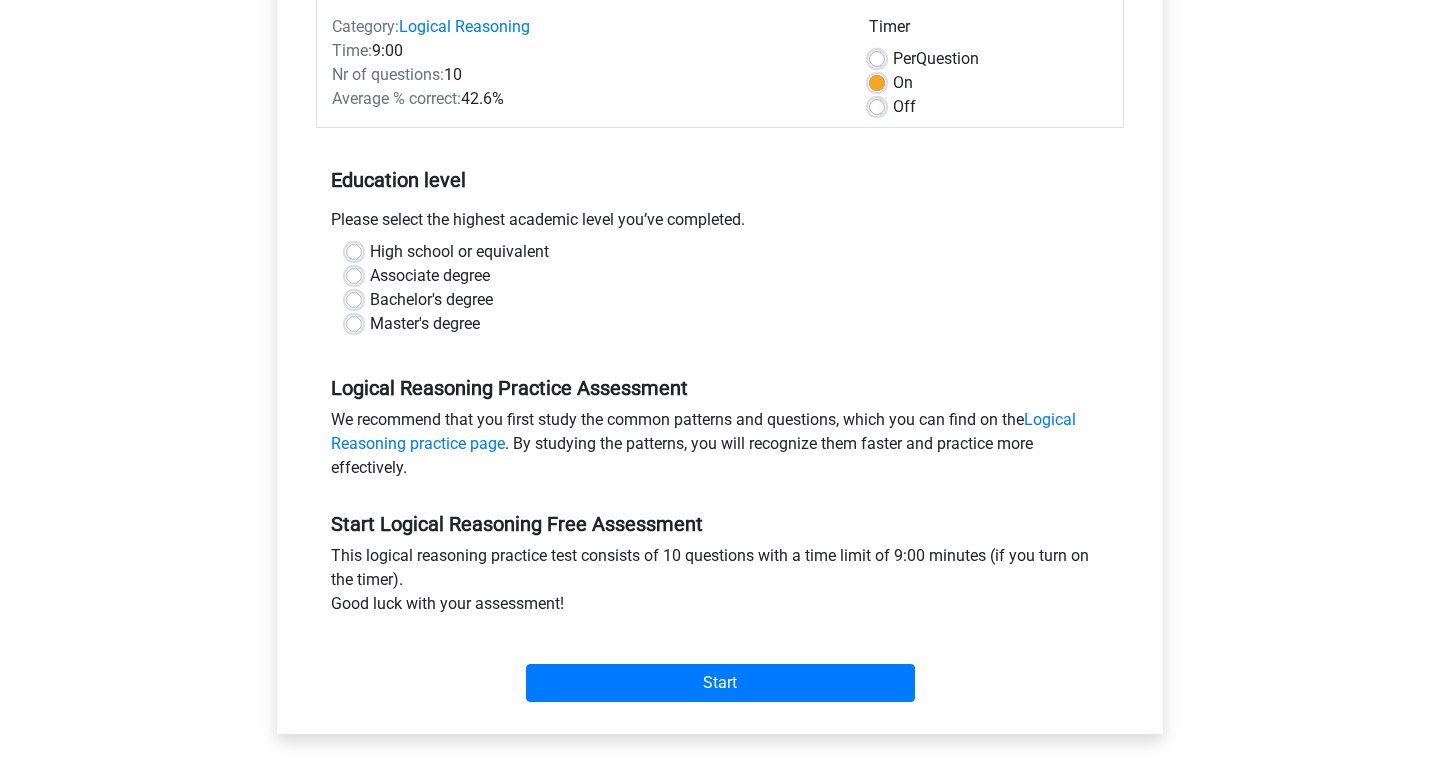 scroll, scrollTop: 255, scrollLeft: 0, axis: vertical 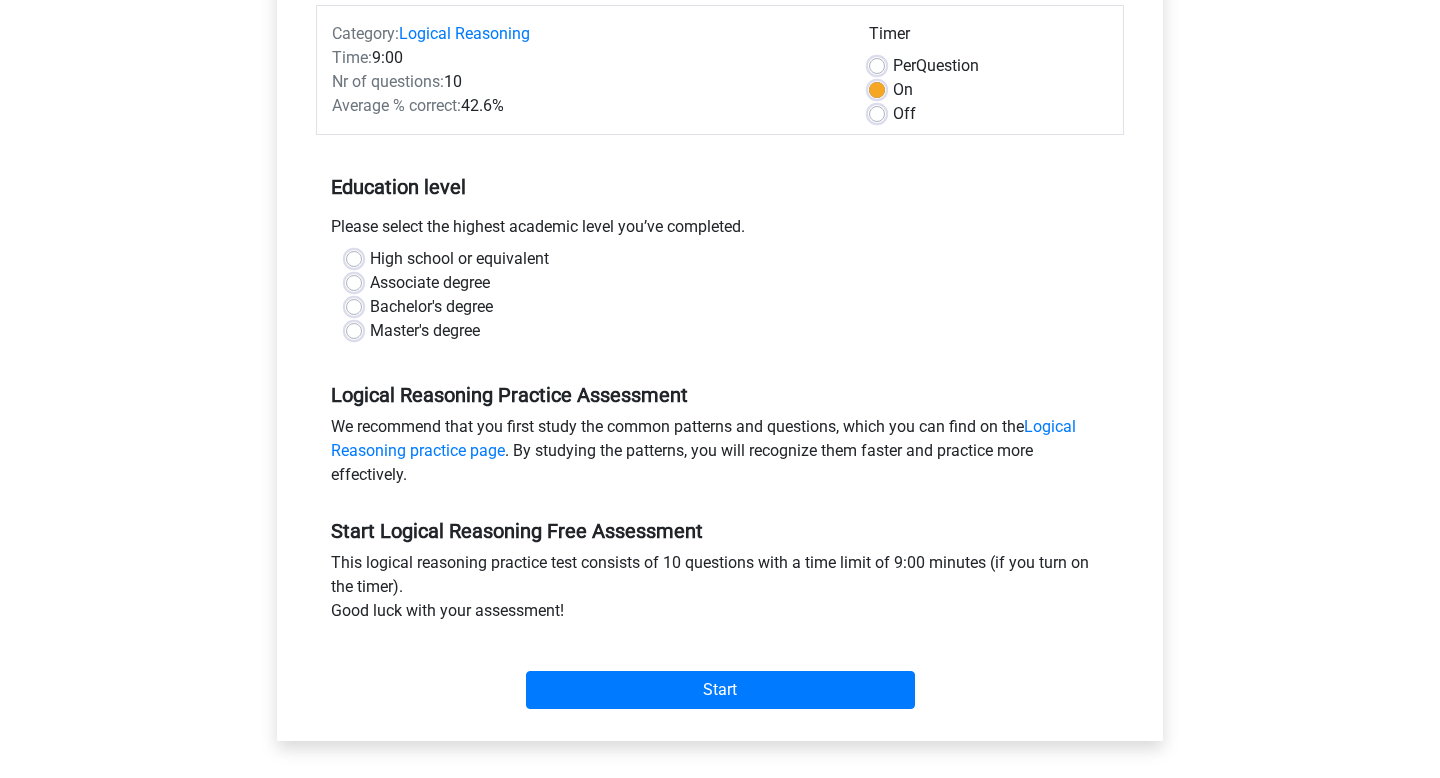 click on "Master's degree" at bounding box center (425, 331) 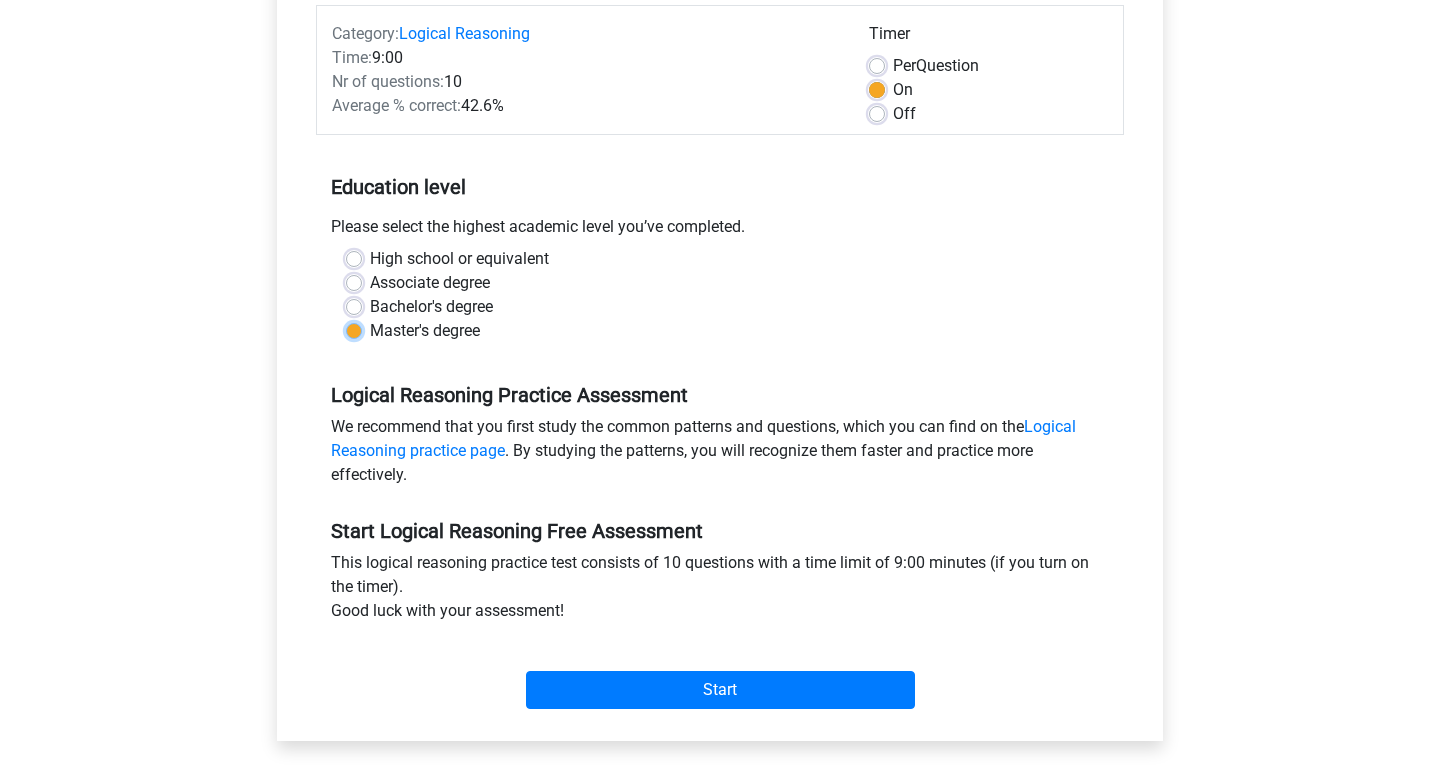 click on "Master's degree" at bounding box center [354, 329] 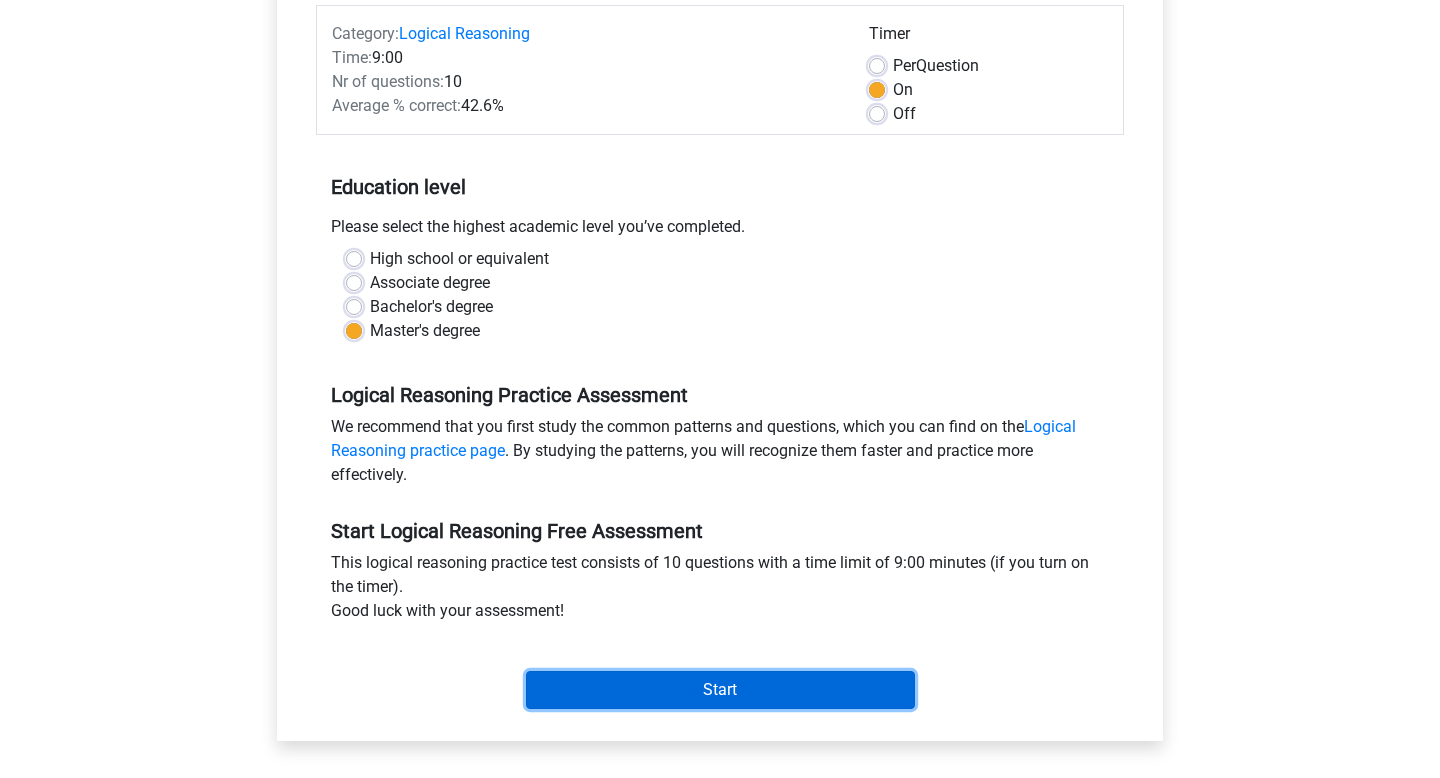 click on "Start" at bounding box center (720, 690) 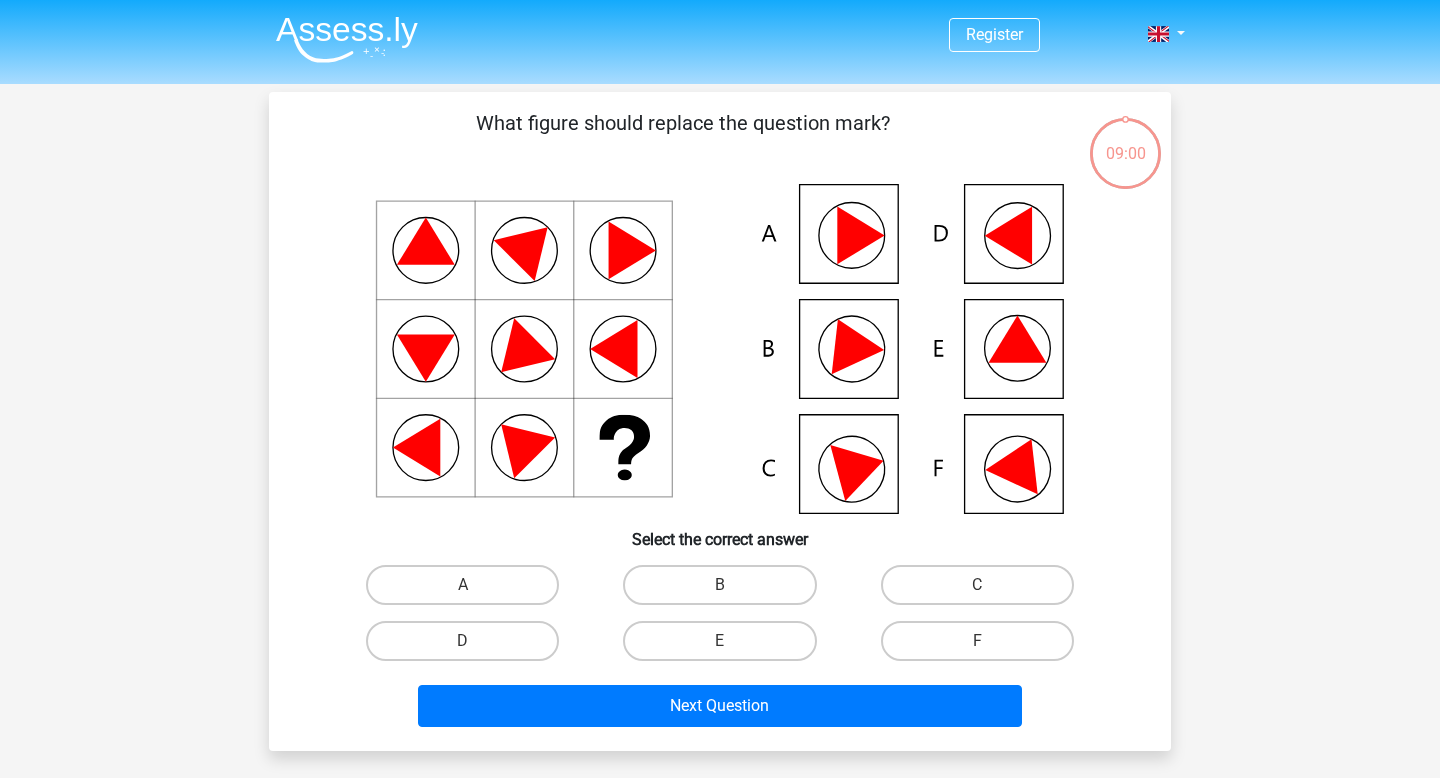 scroll, scrollTop: 46, scrollLeft: 0, axis: vertical 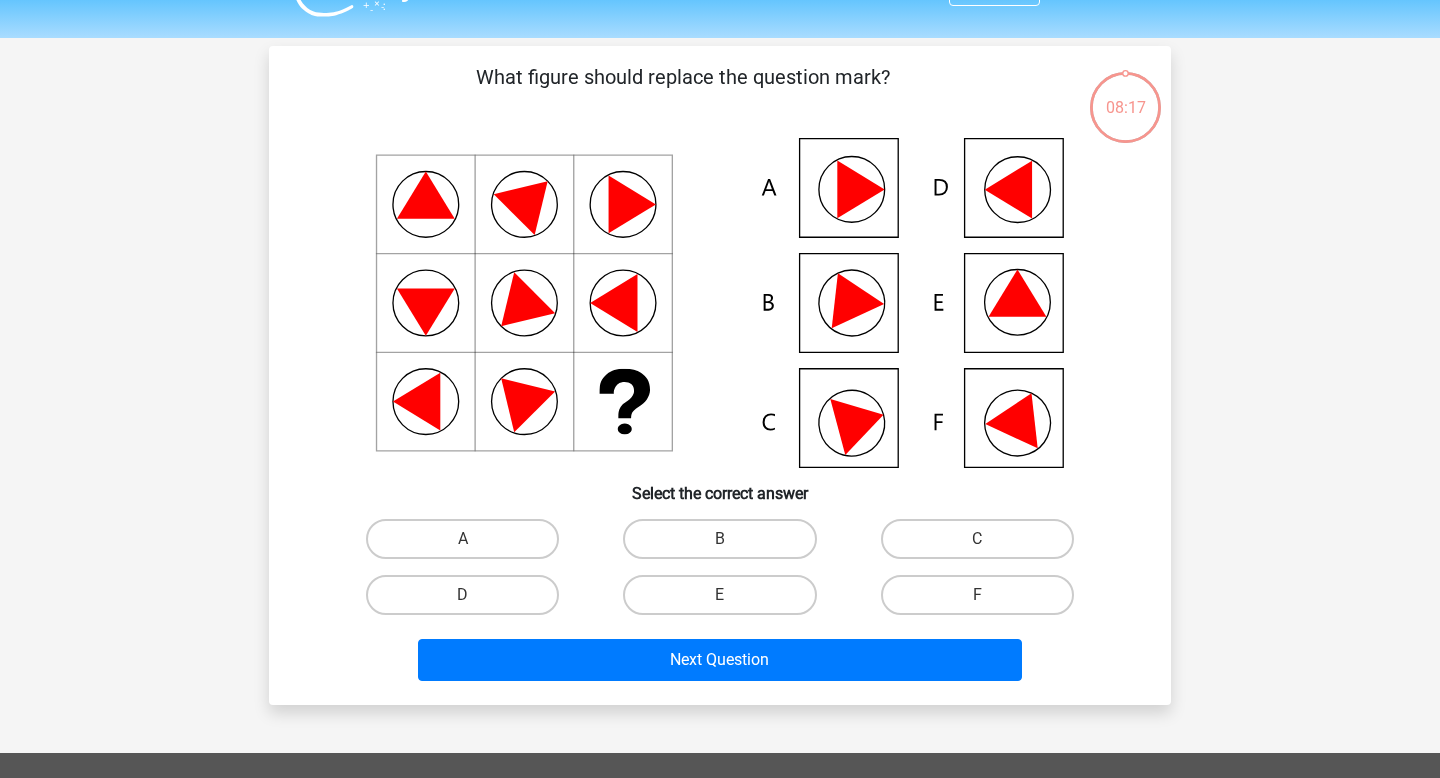 click 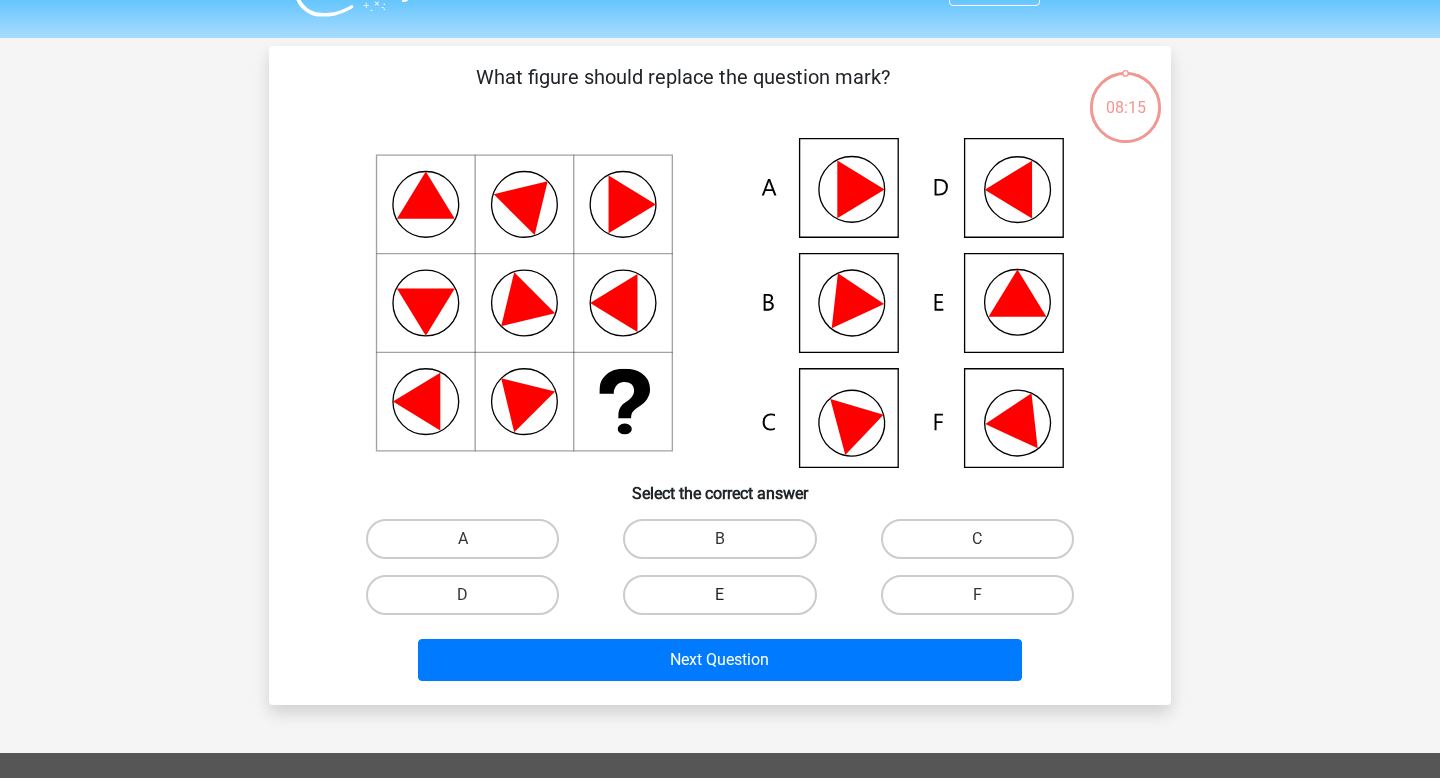 click on "E" at bounding box center (719, 595) 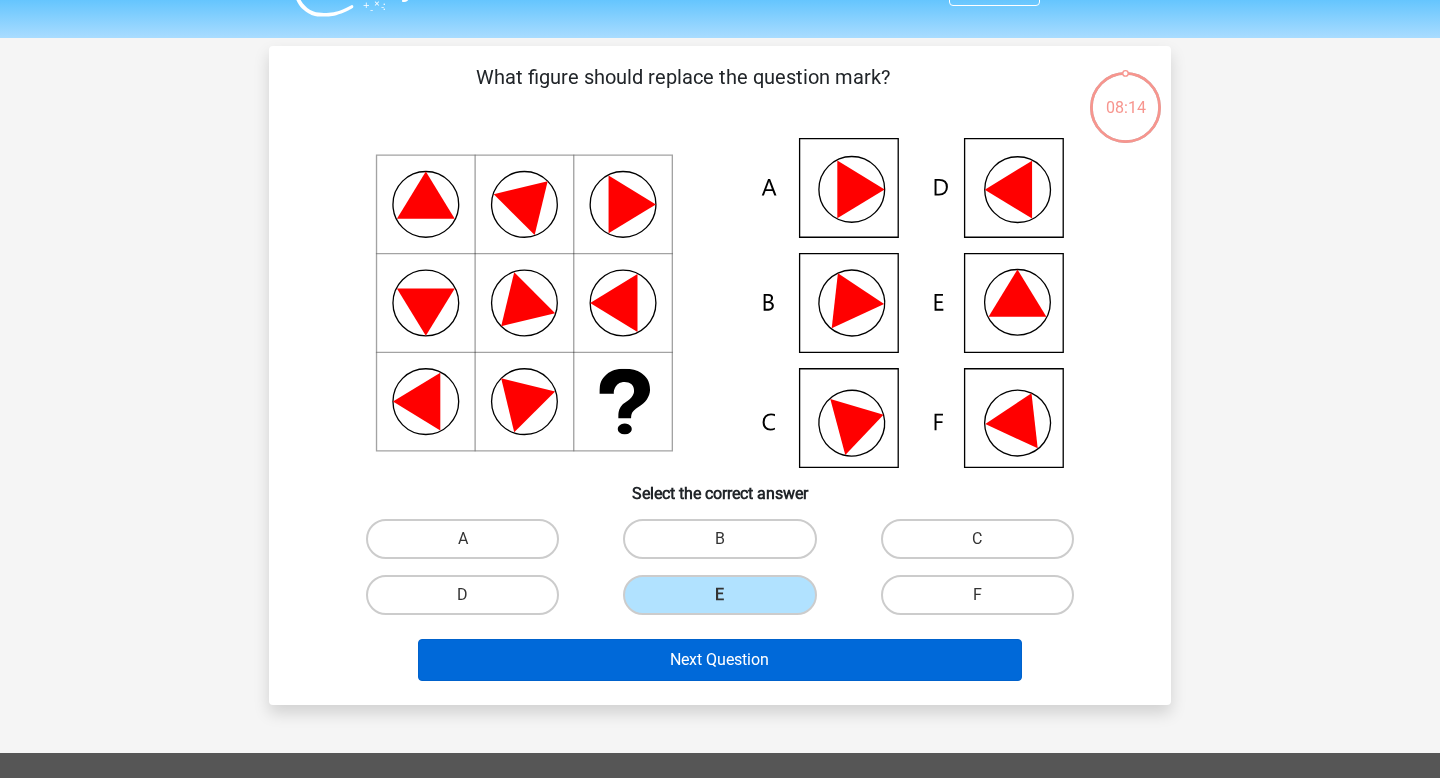 click on "Next Question" at bounding box center (720, 660) 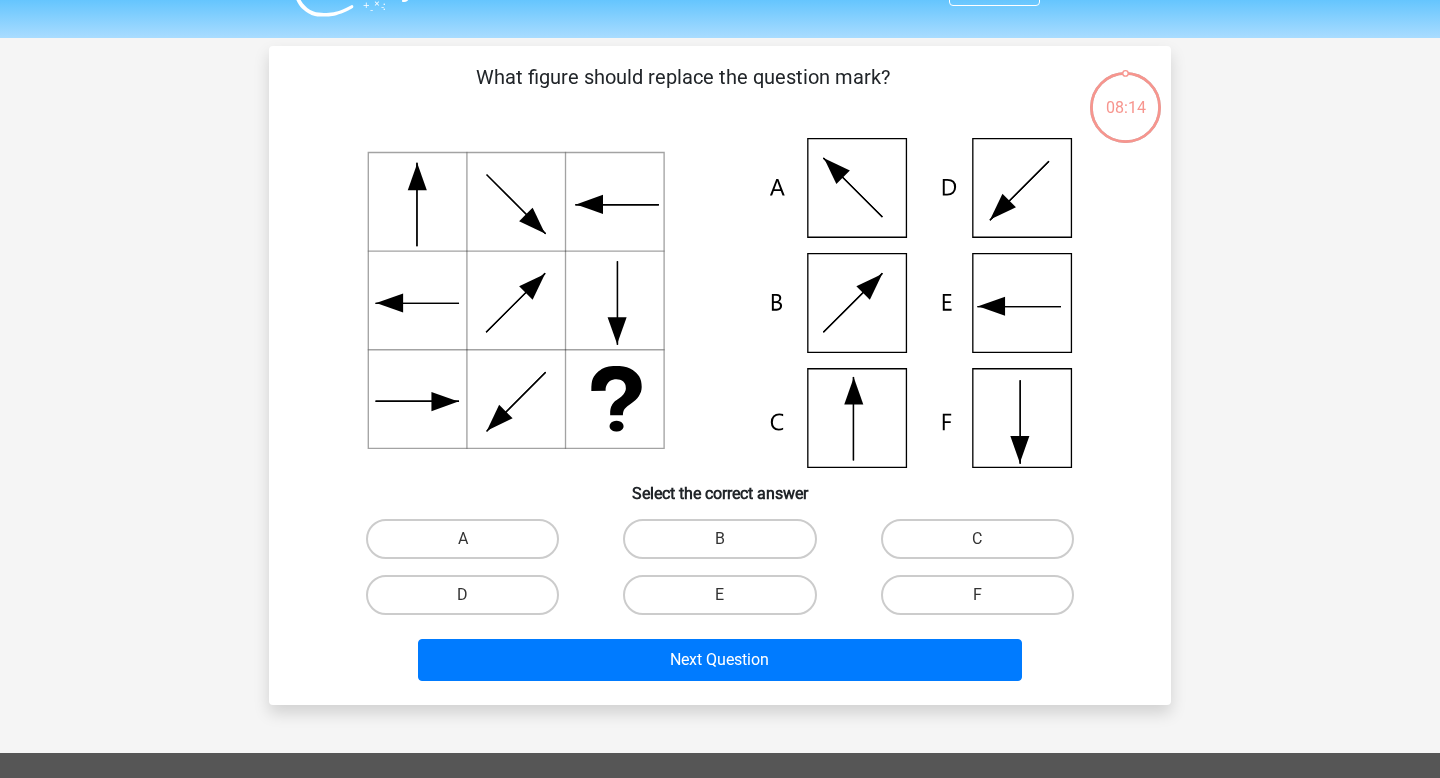 scroll, scrollTop: 92, scrollLeft: 0, axis: vertical 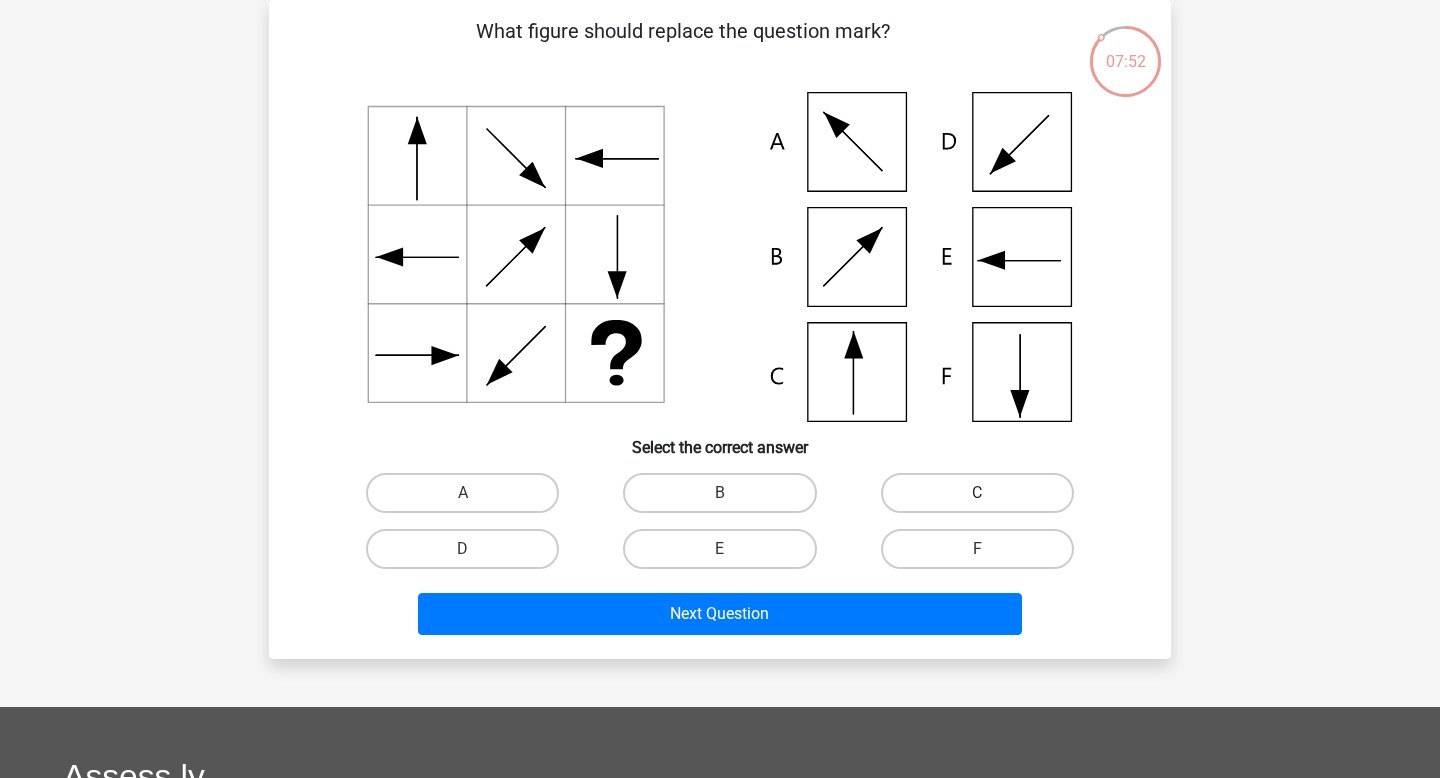 click on "C" at bounding box center [977, 493] 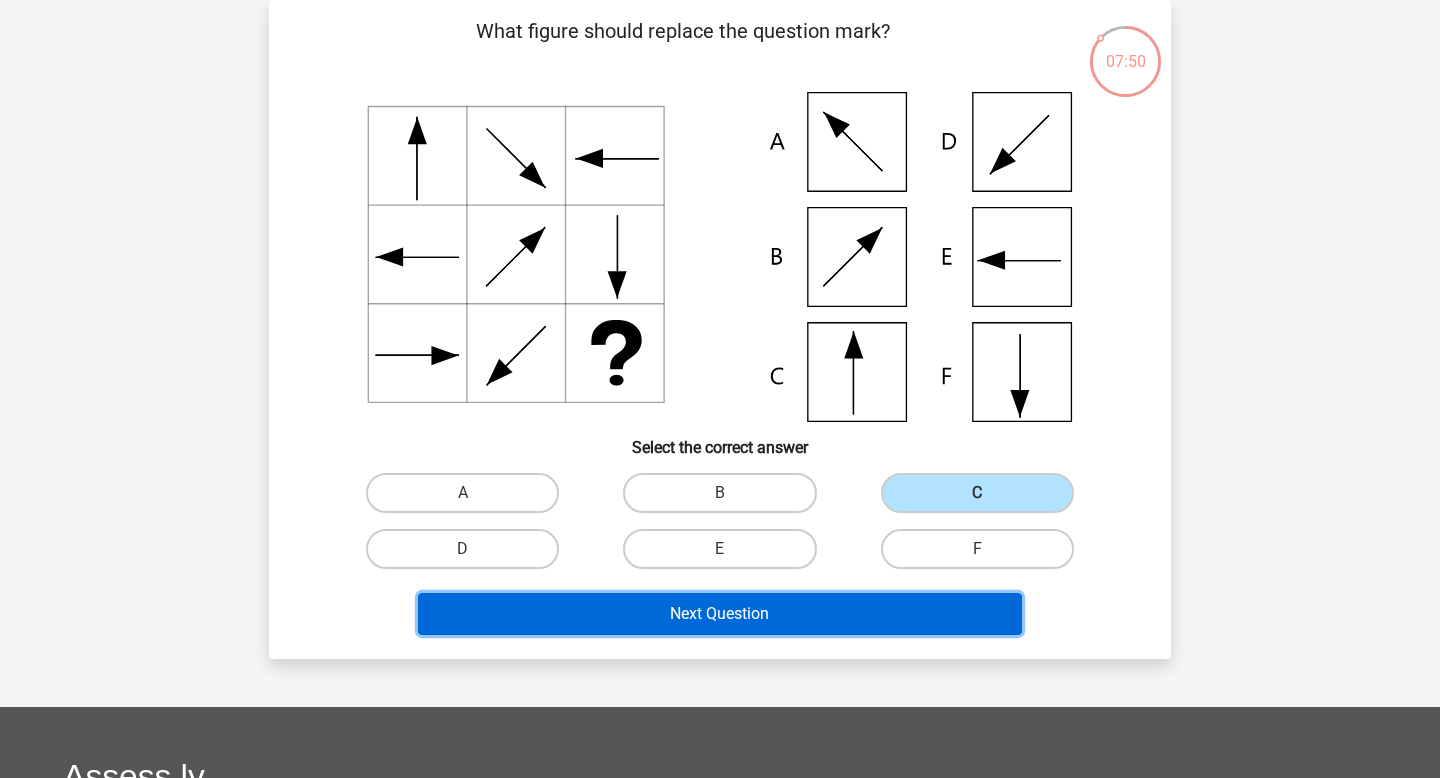 click on "Next Question" at bounding box center (720, 614) 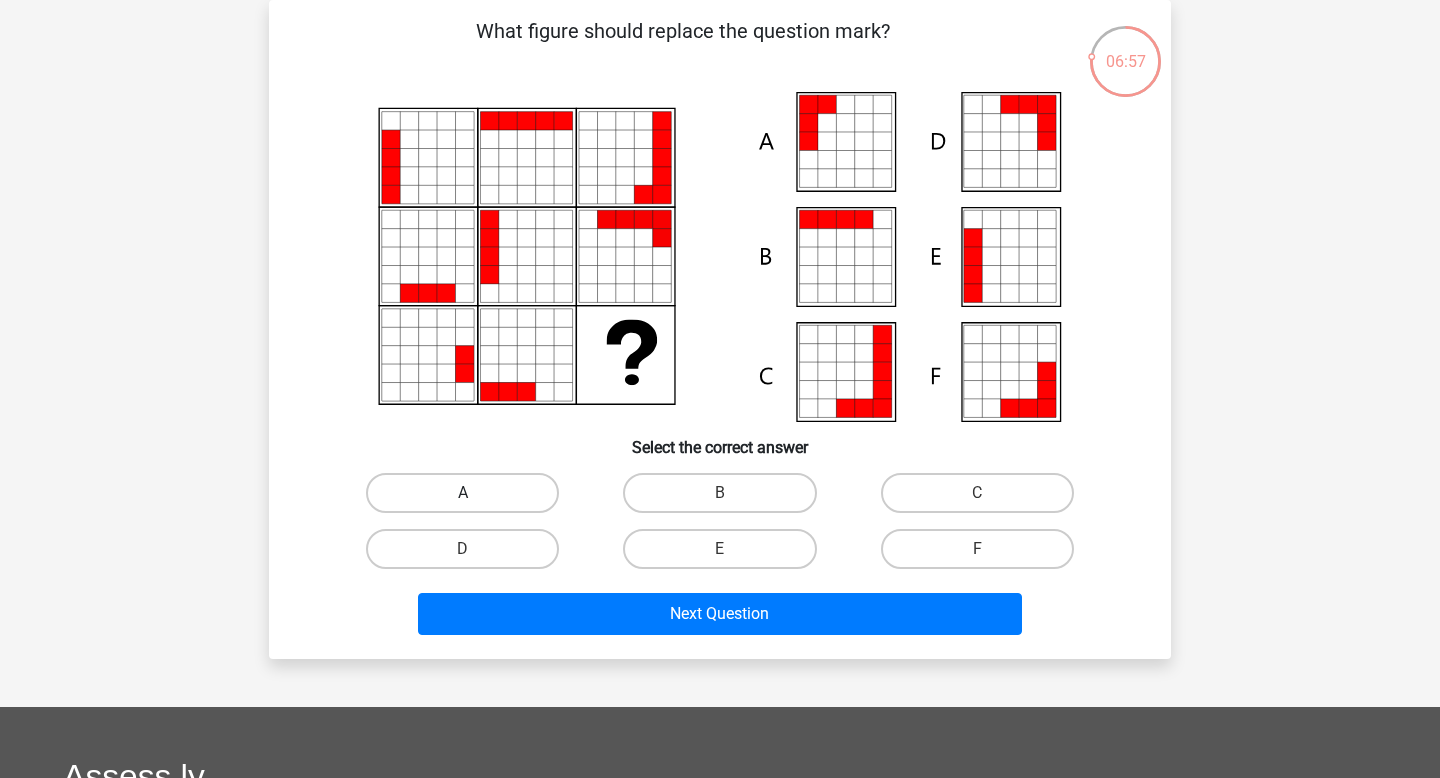 click on "A" at bounding box center (462, 493) 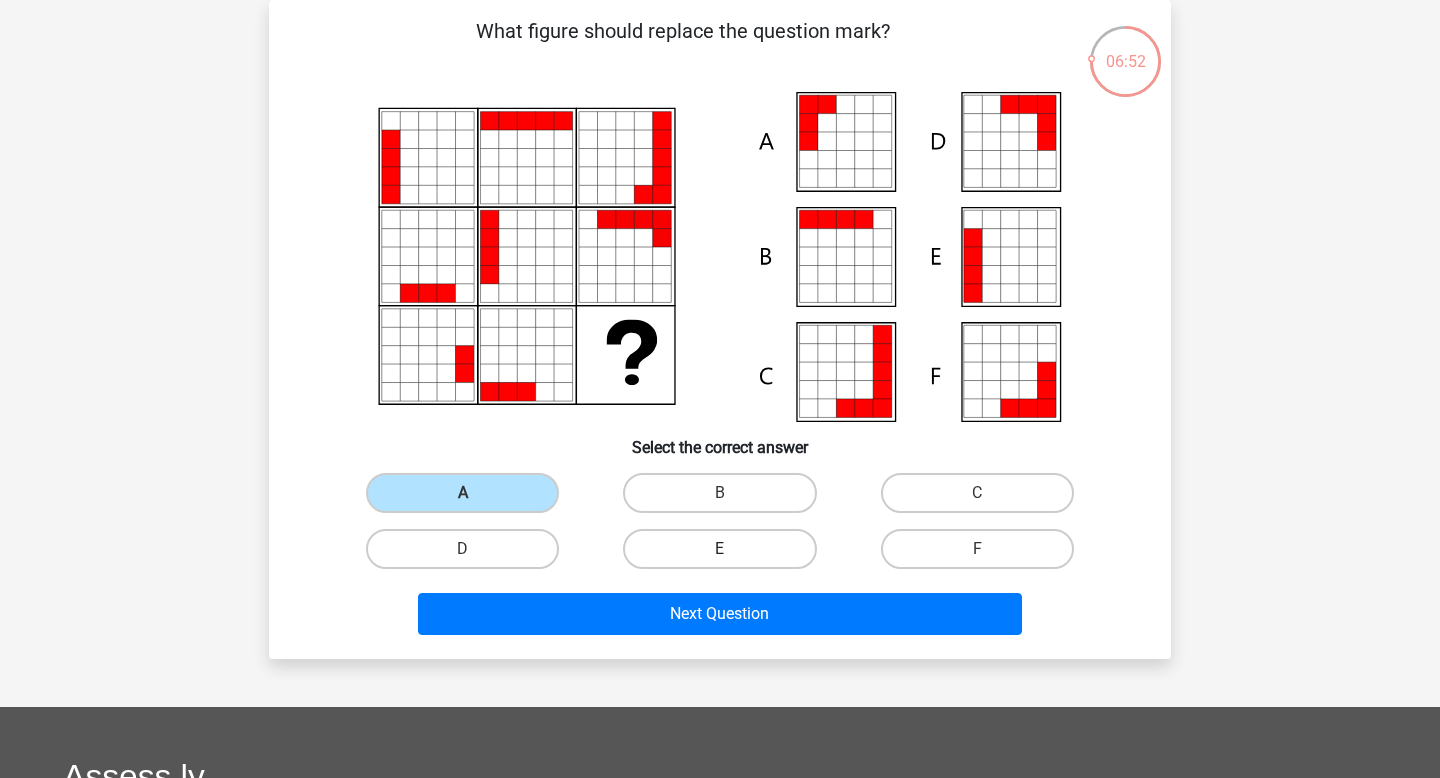 click on "E" at bounding box center (719, 549) 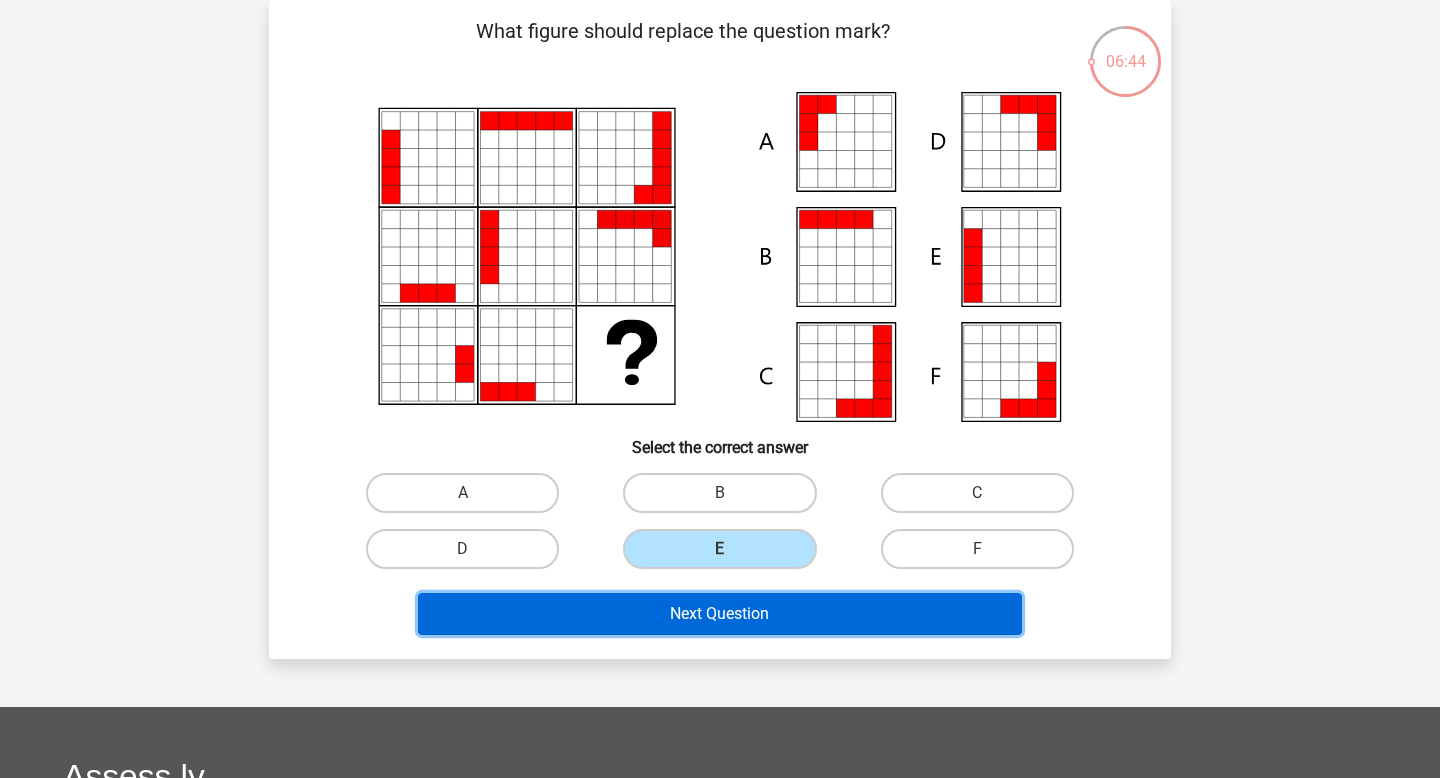 click on "Next Question" at bounding box center (720, 614) 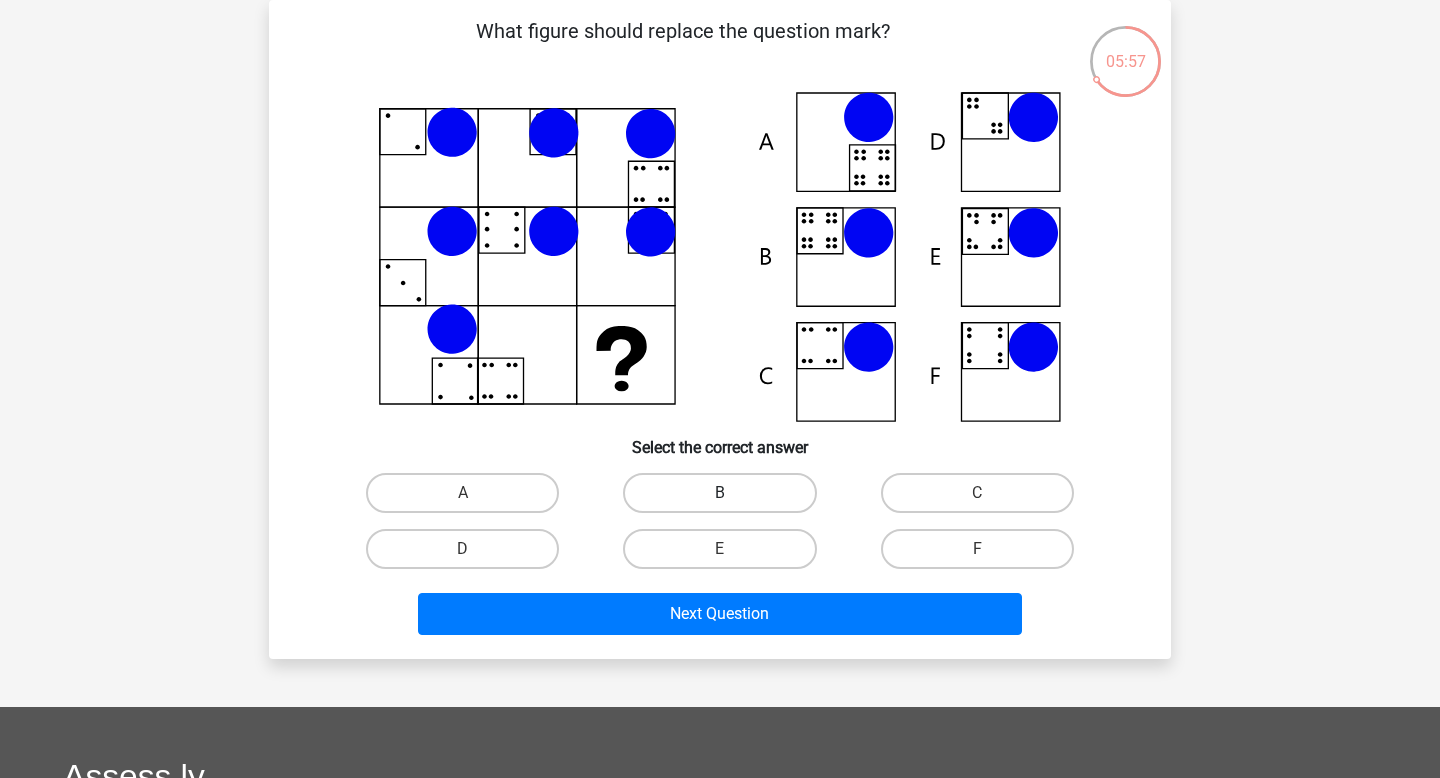 click on "B" at bounding box center [719, 493] 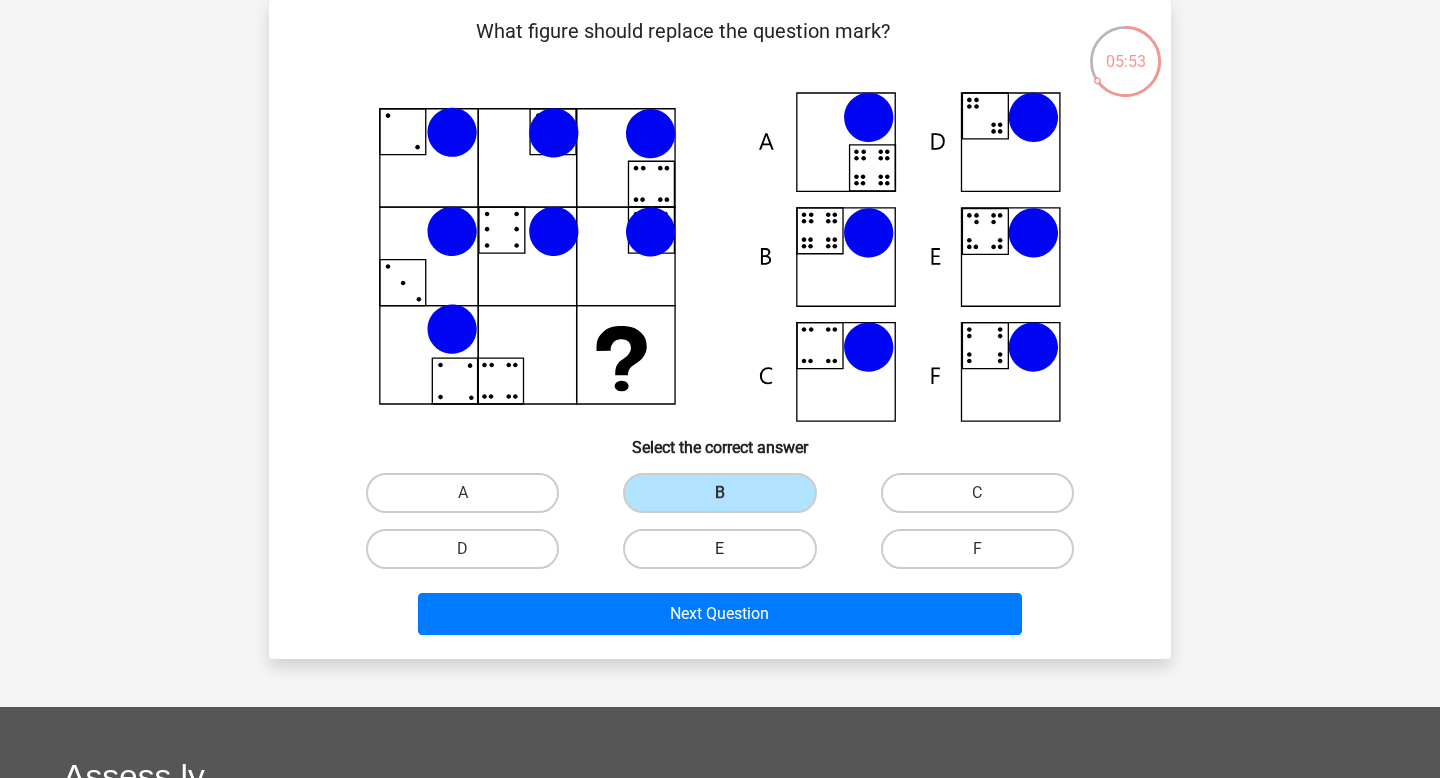 click on "E" at bounding box center (719, 549) 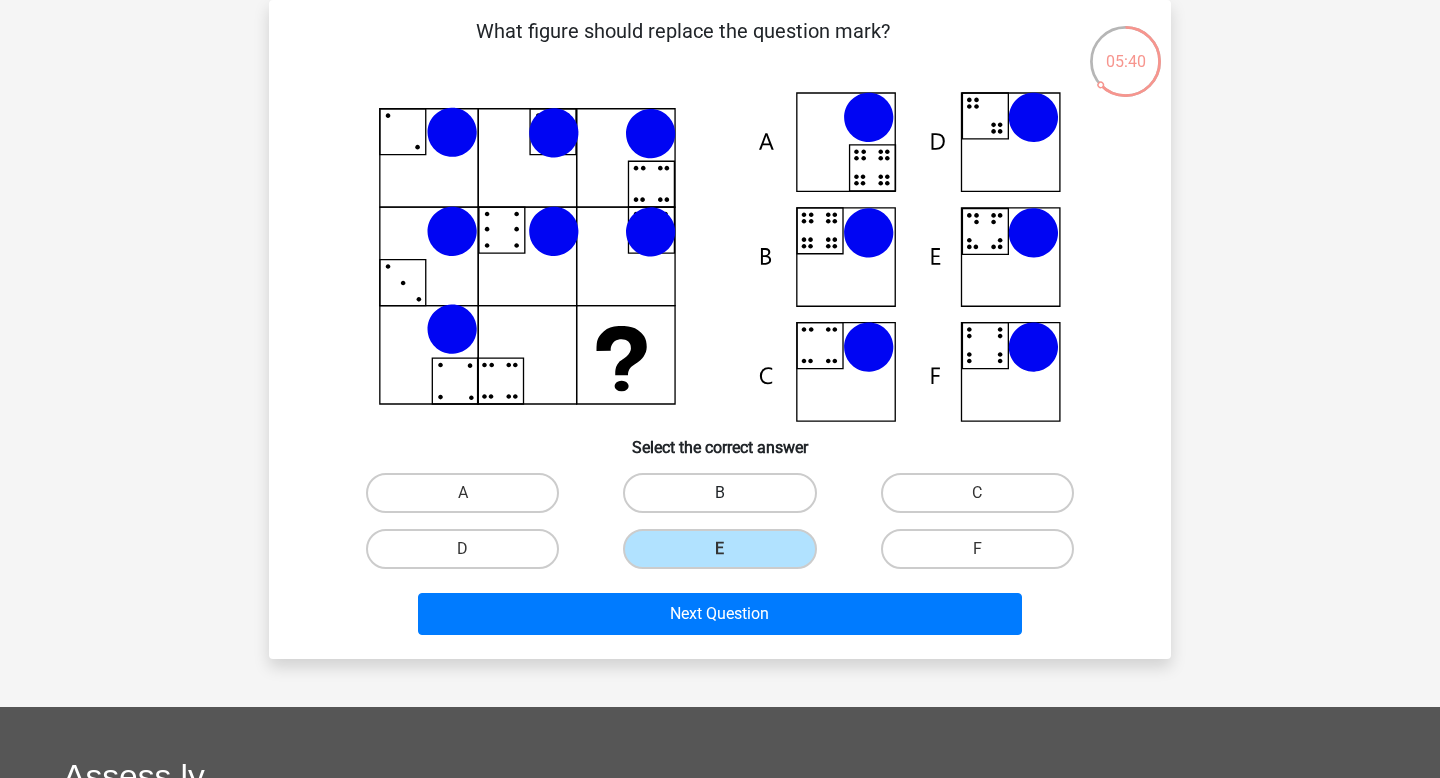 click on "B" at bounding box center [719, 493] 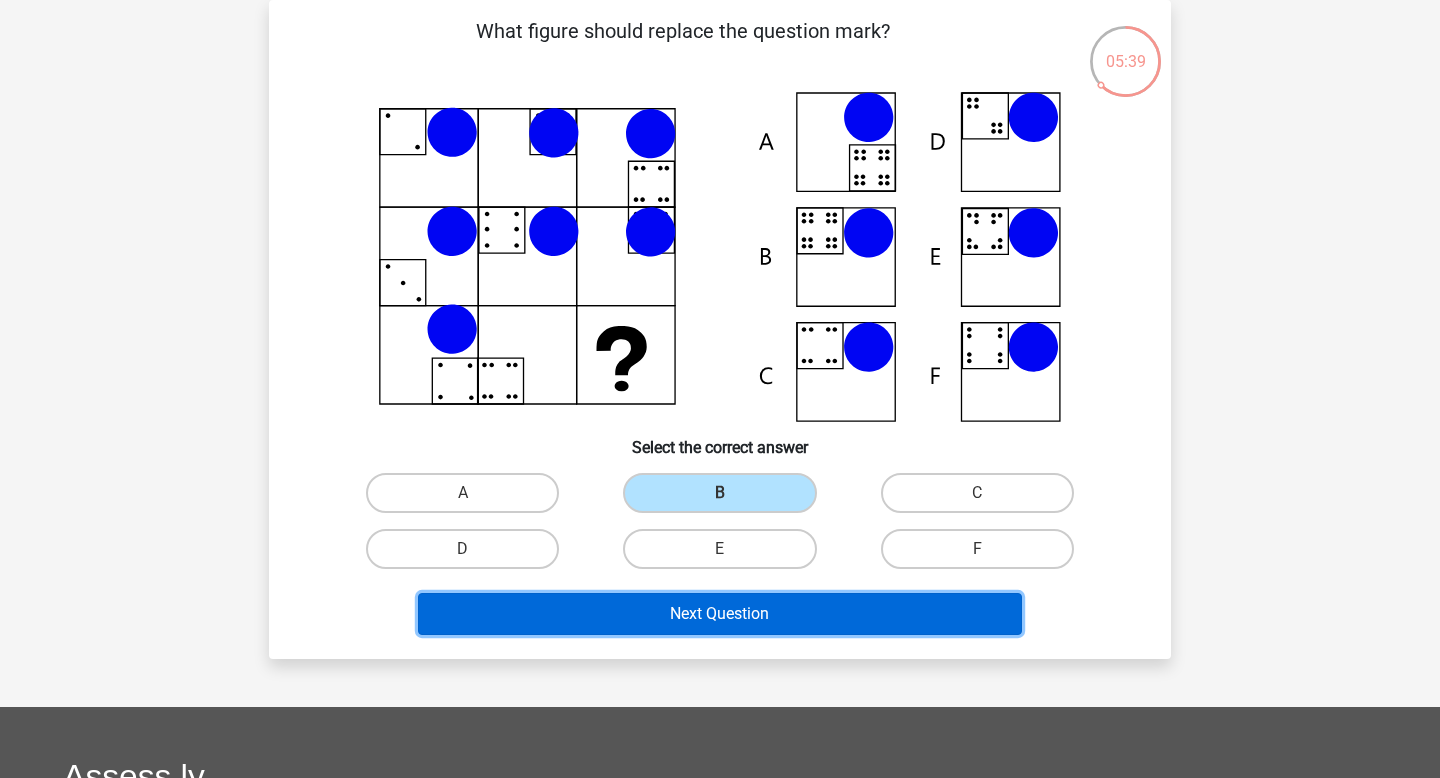 click on "Next Question" at bounding box center [720, 614] 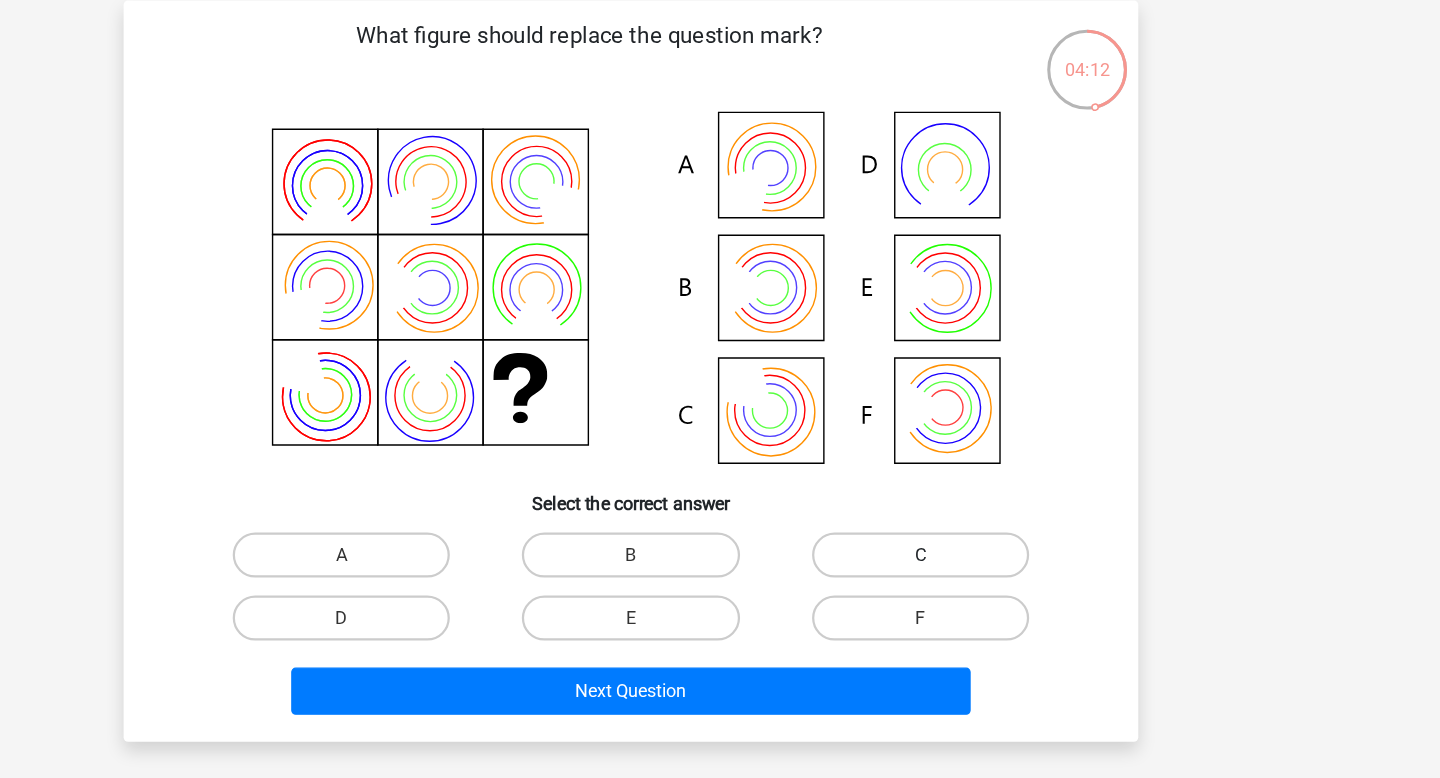 click on "C" at bounding box center [977, 493] 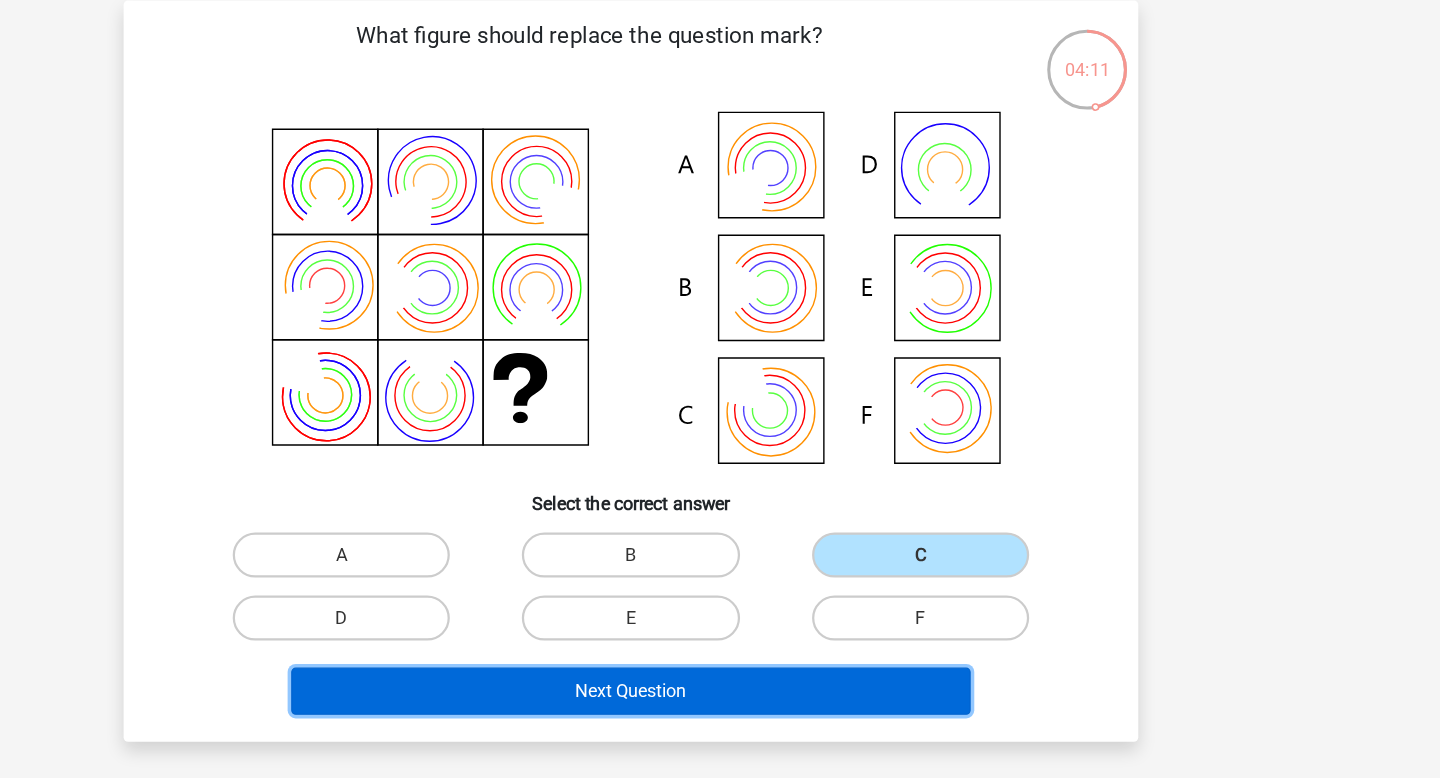 click on "Next Question" at bounding box center (720, 614) 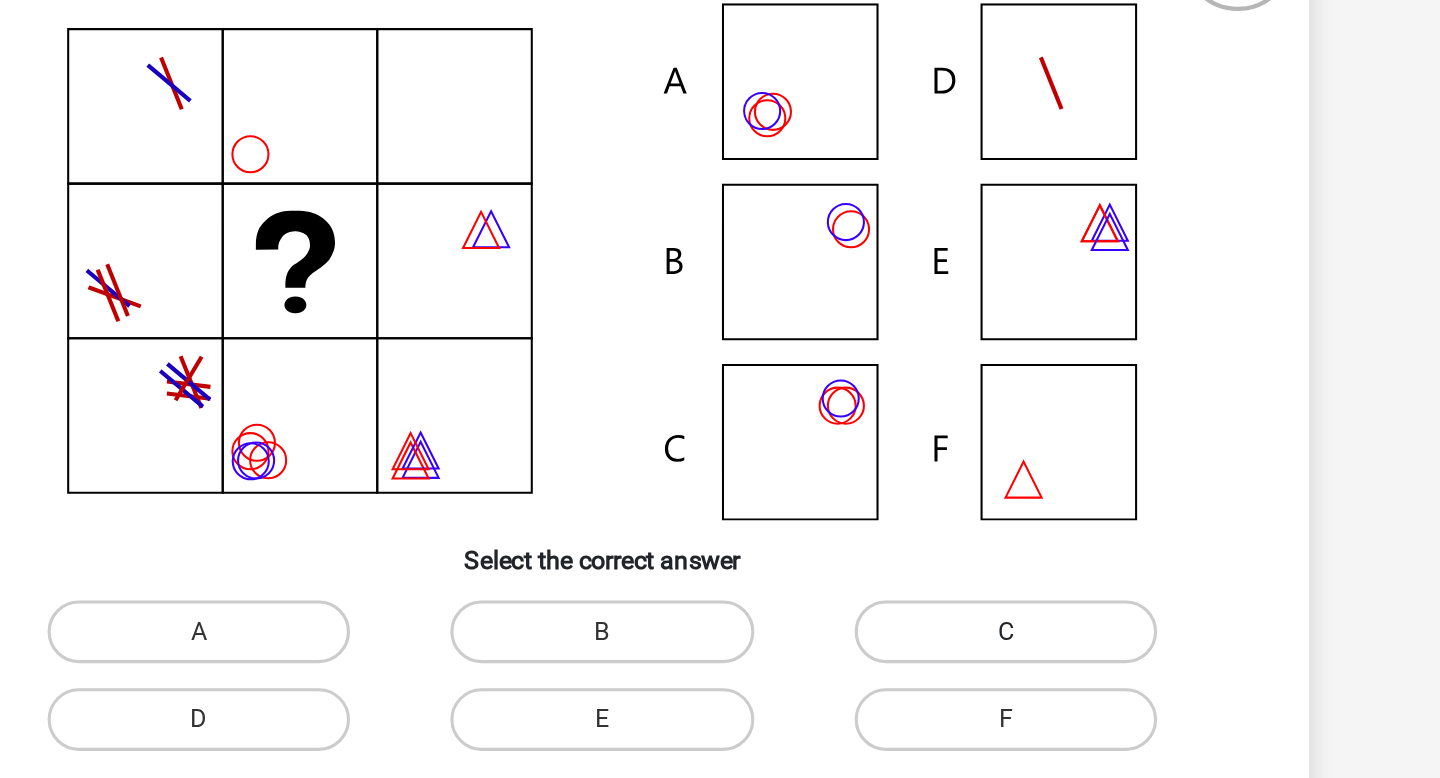 click on "C" at bounding box center [977, 493] 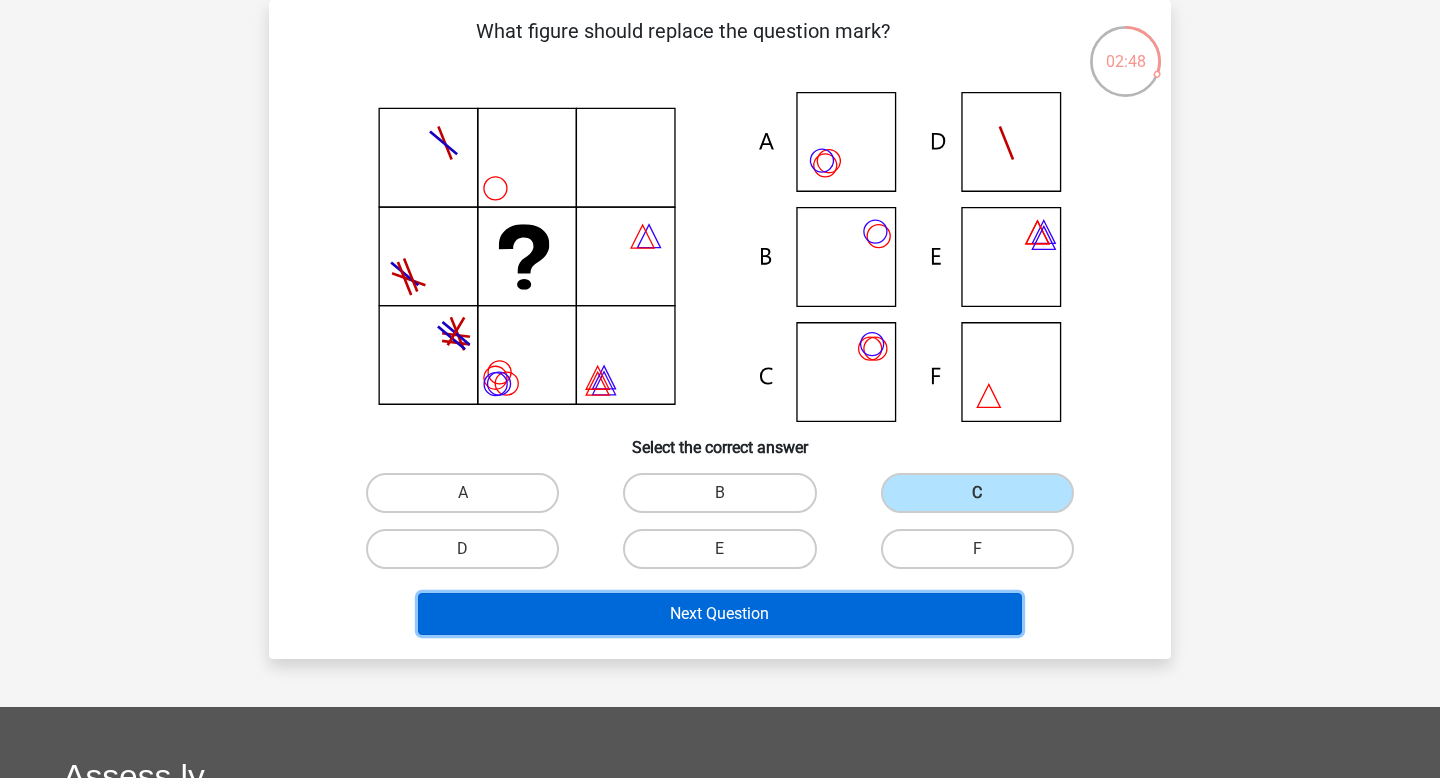 click on "Next Question" at bounding box center [720, 614] 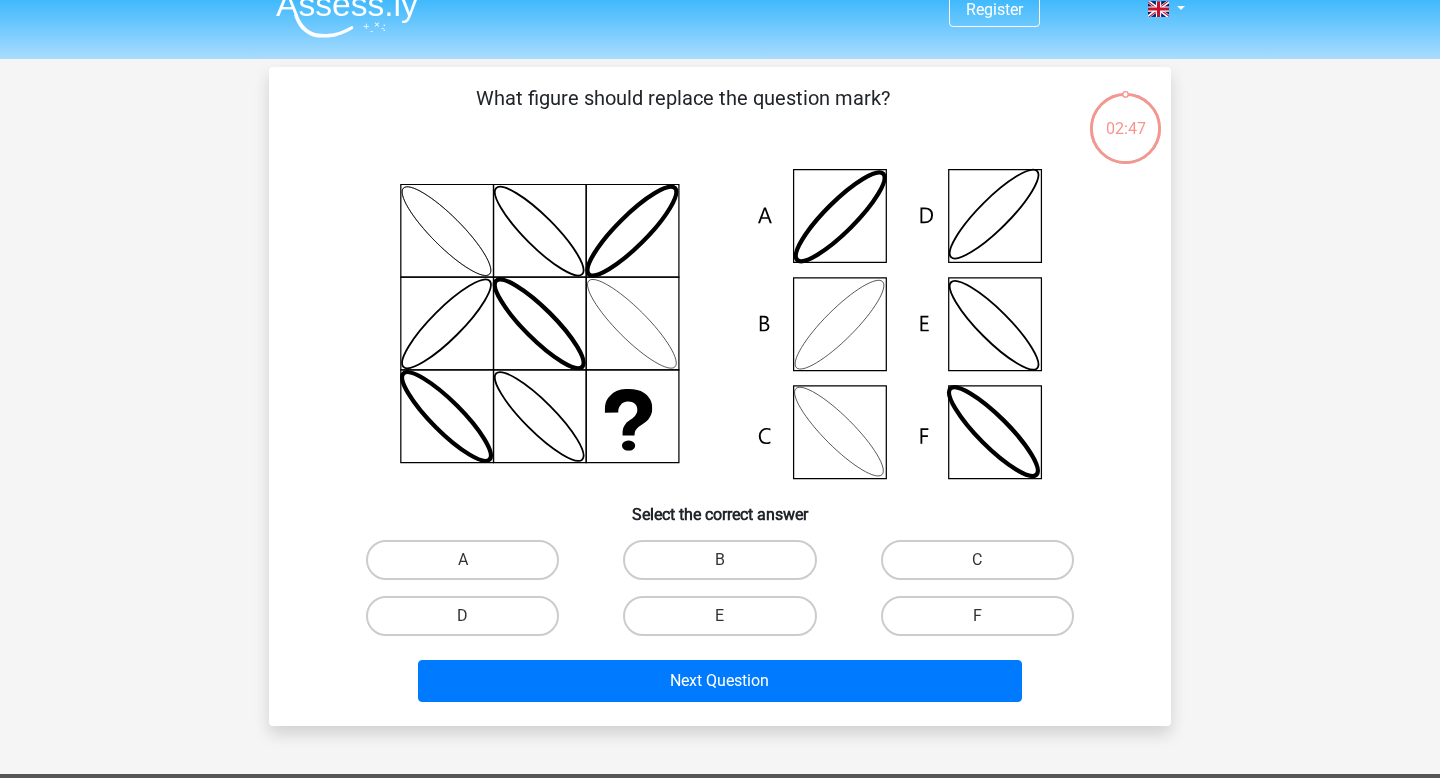 scroll, scrollTop: 19, scrollLeft: 0, axis: vertical 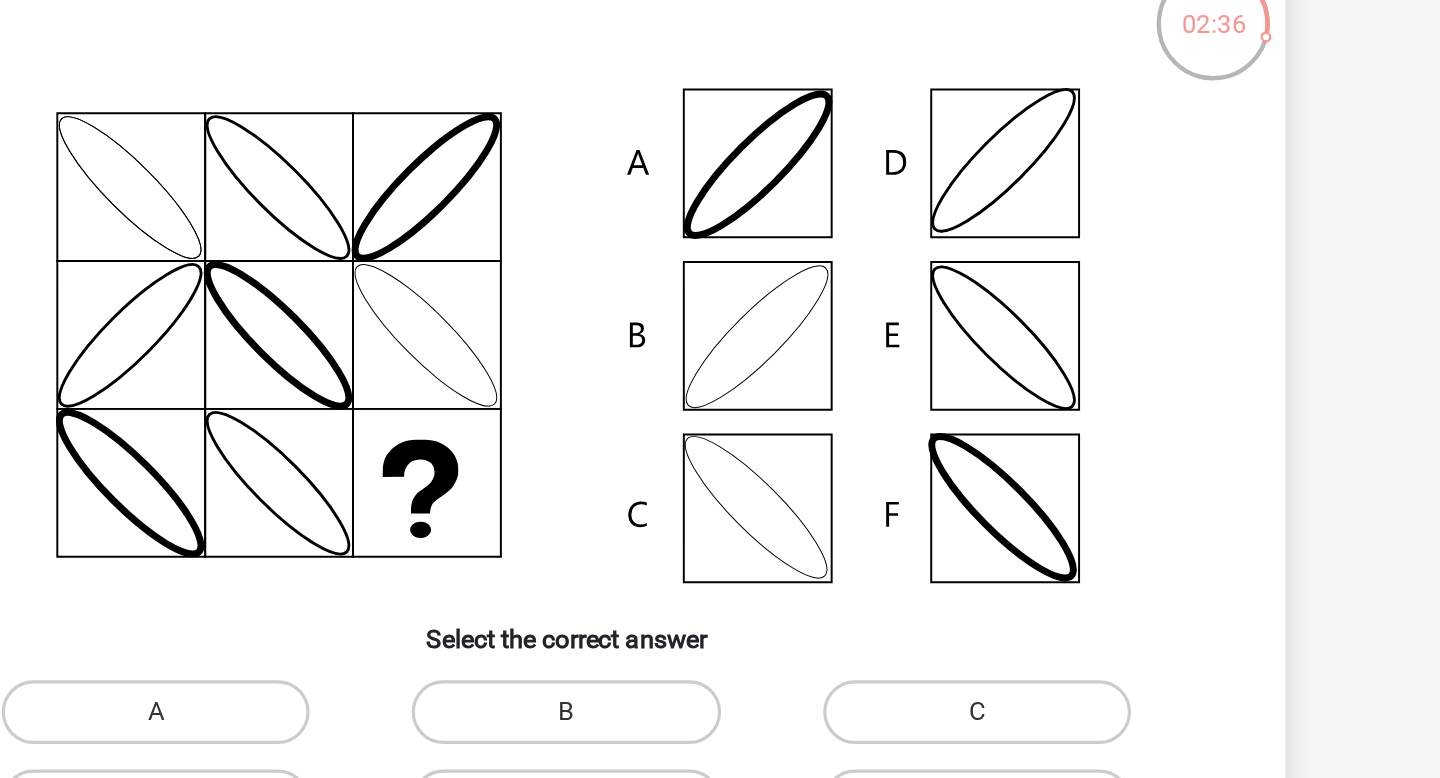 click 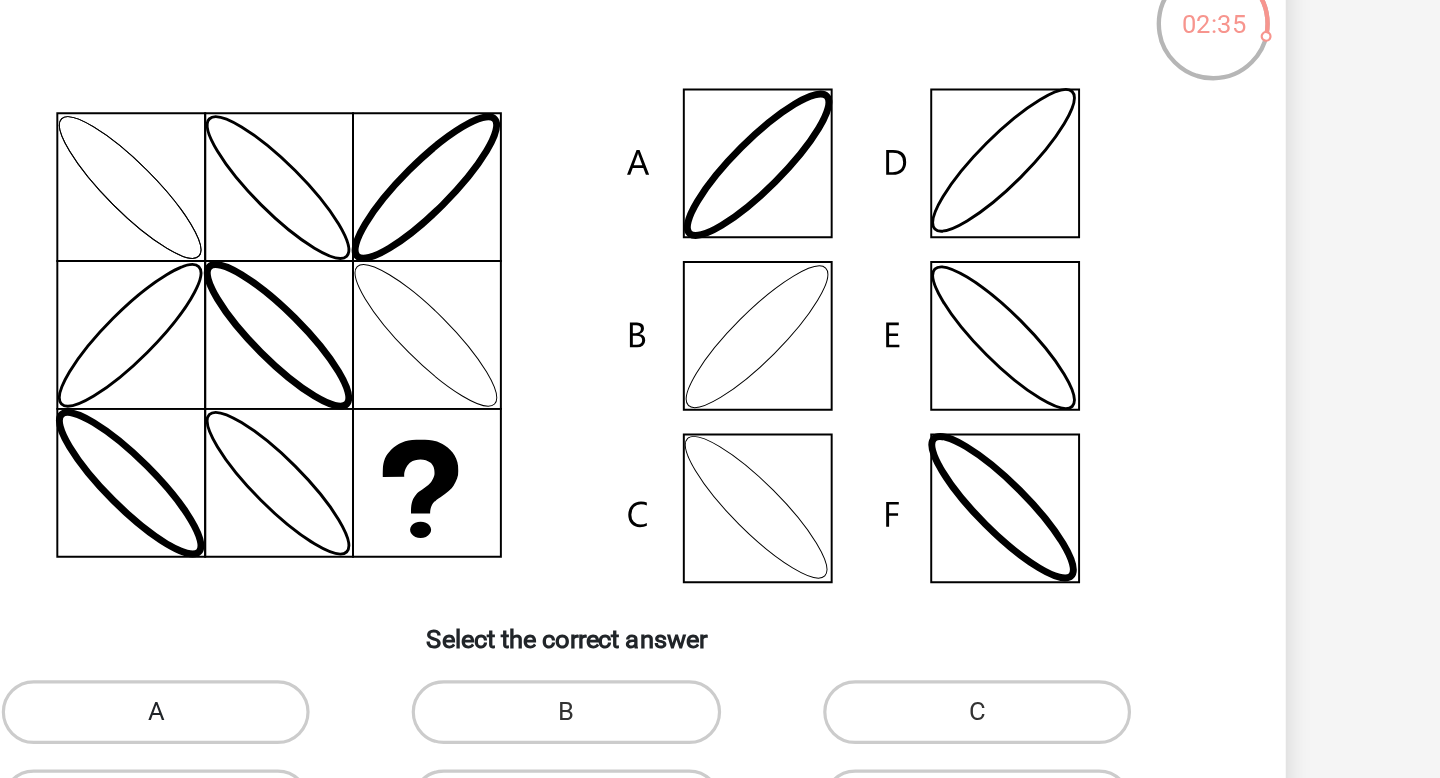 click on "A" at bounding box center [462, 566] 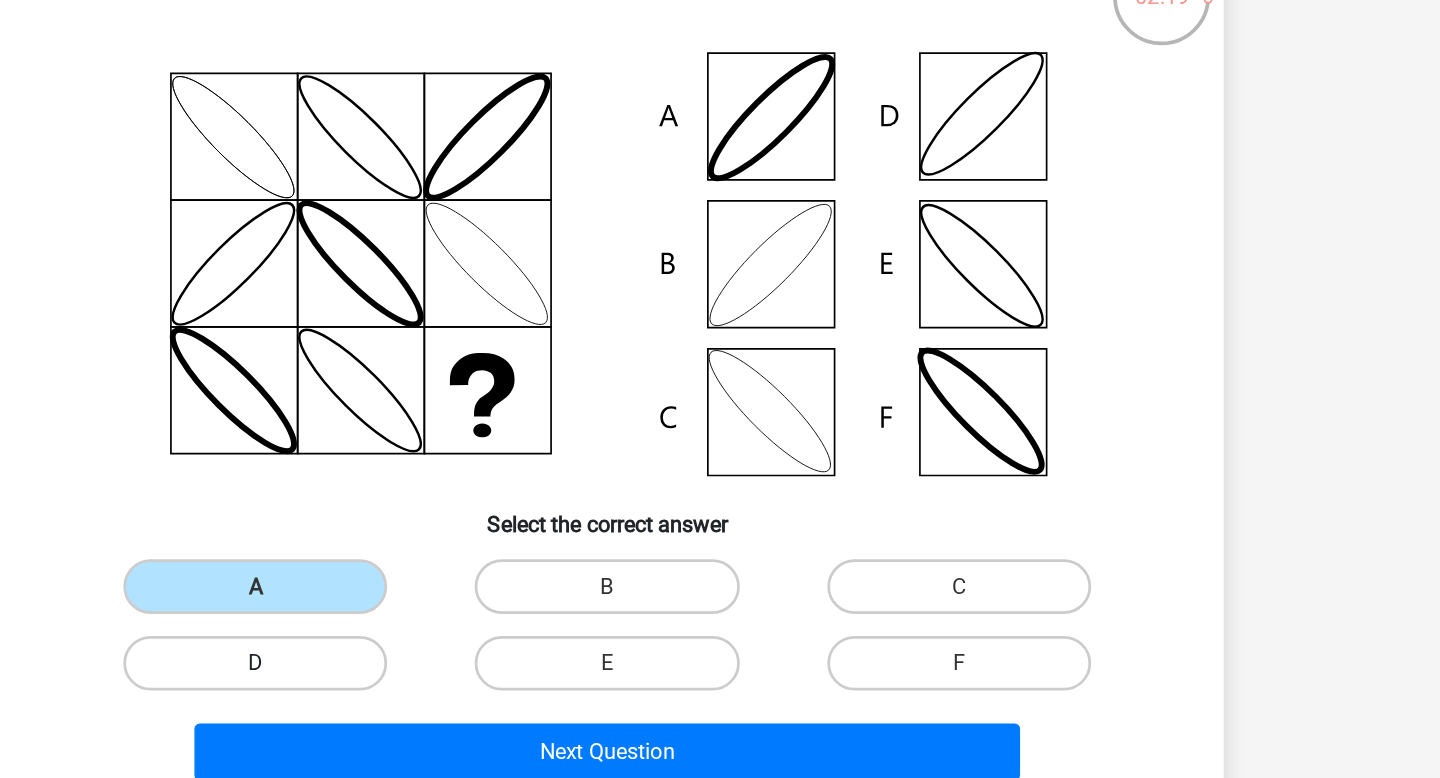 click on "D" at bounding box center [462, 622] 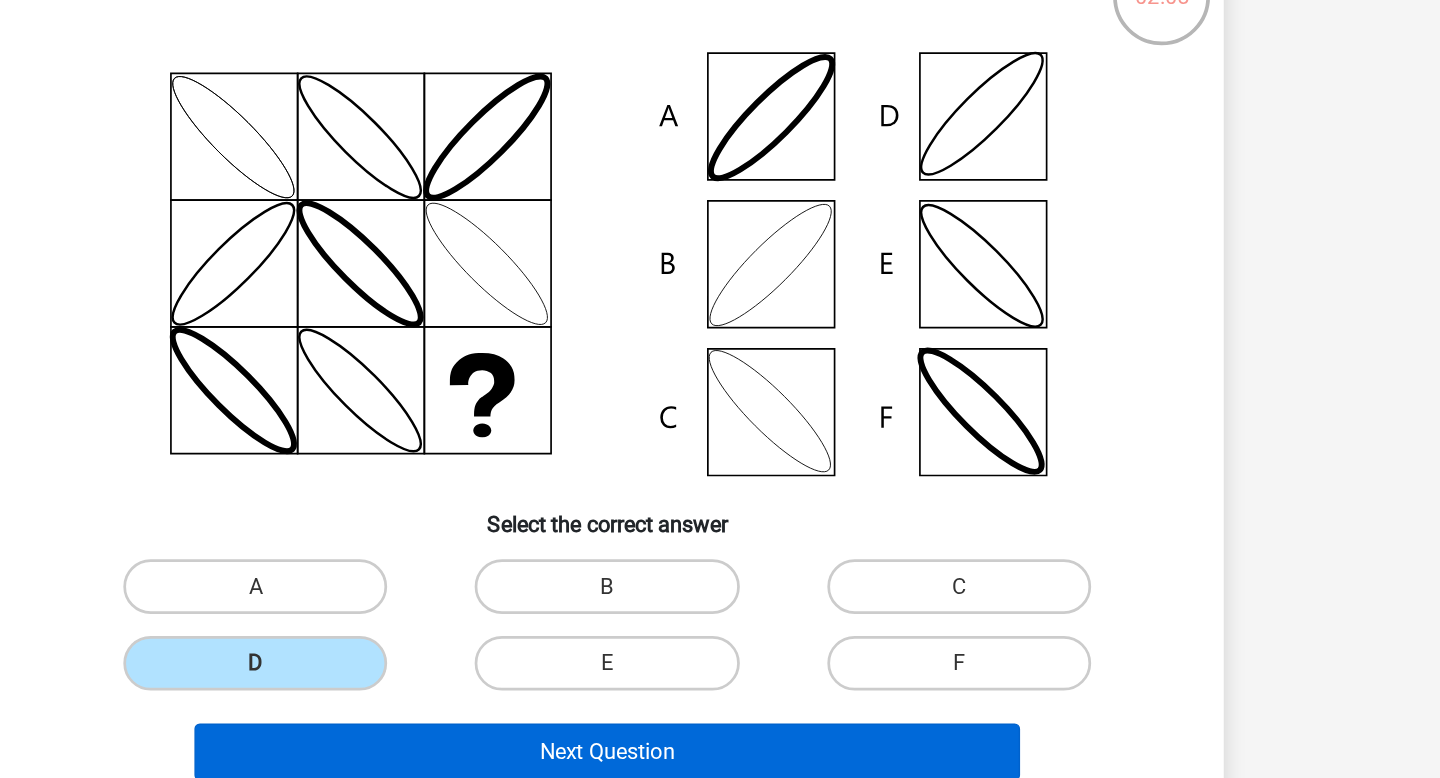 click on "Next Question" at bounding box center (720, 687) 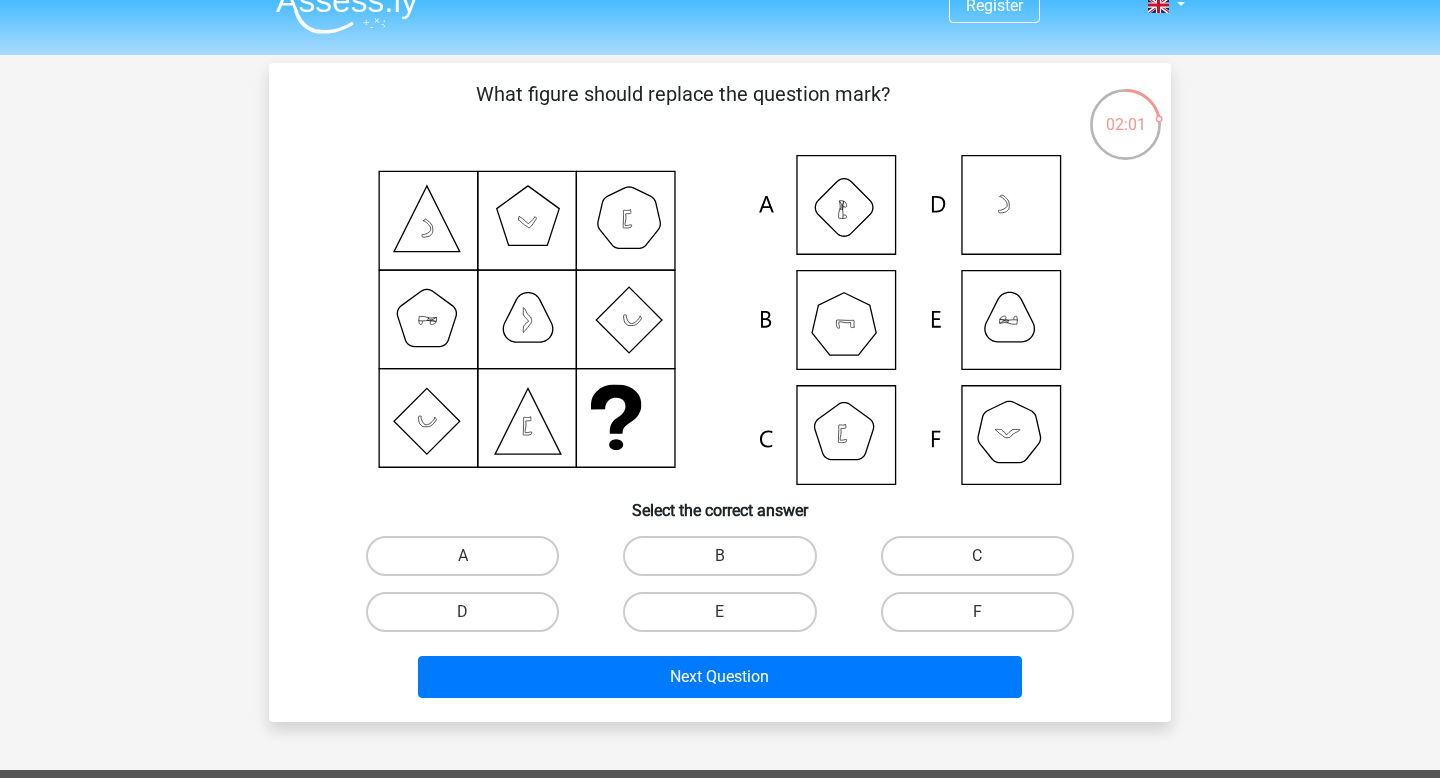 scroll, scrollTop: 33, scrollLeft: 0, axis: vertical 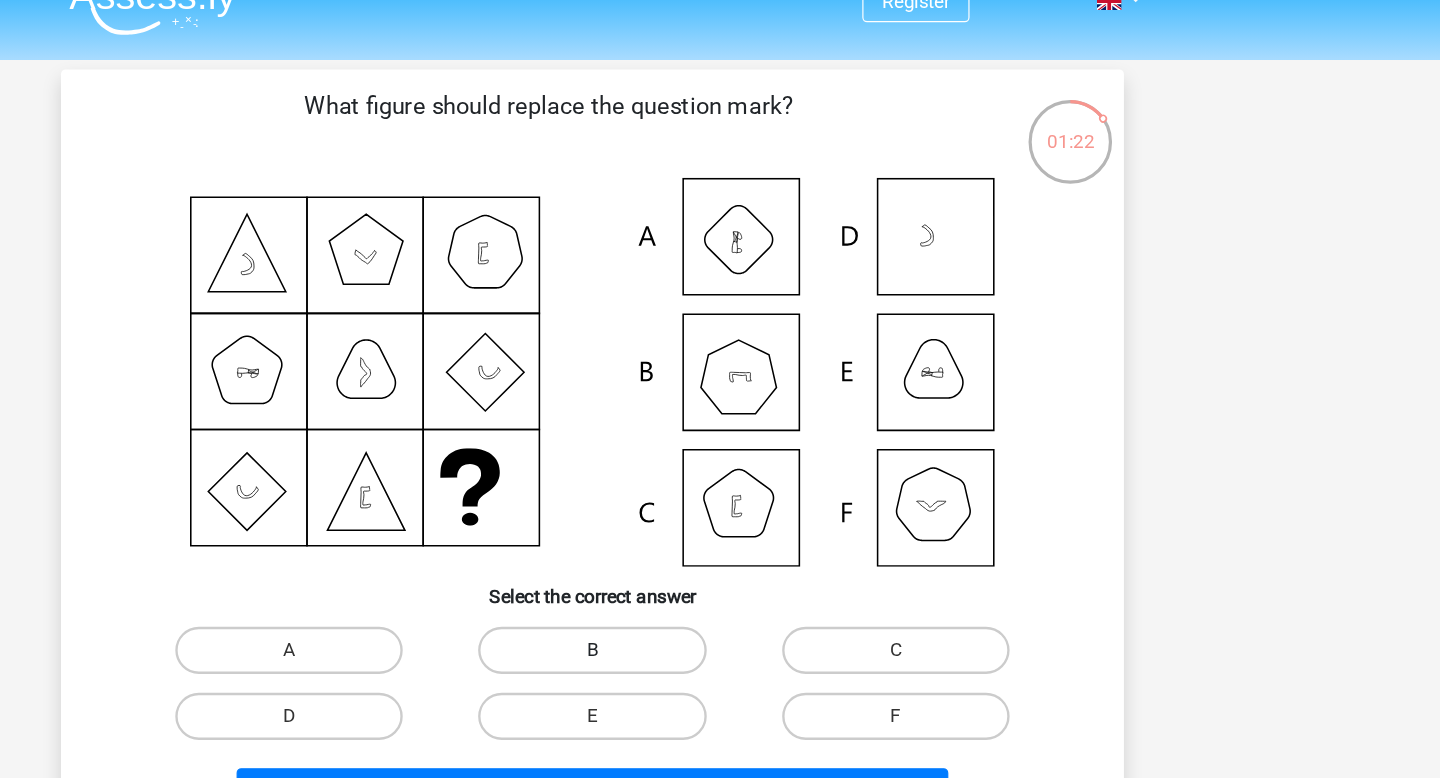 click on "B" at bounding box center [719, 552] 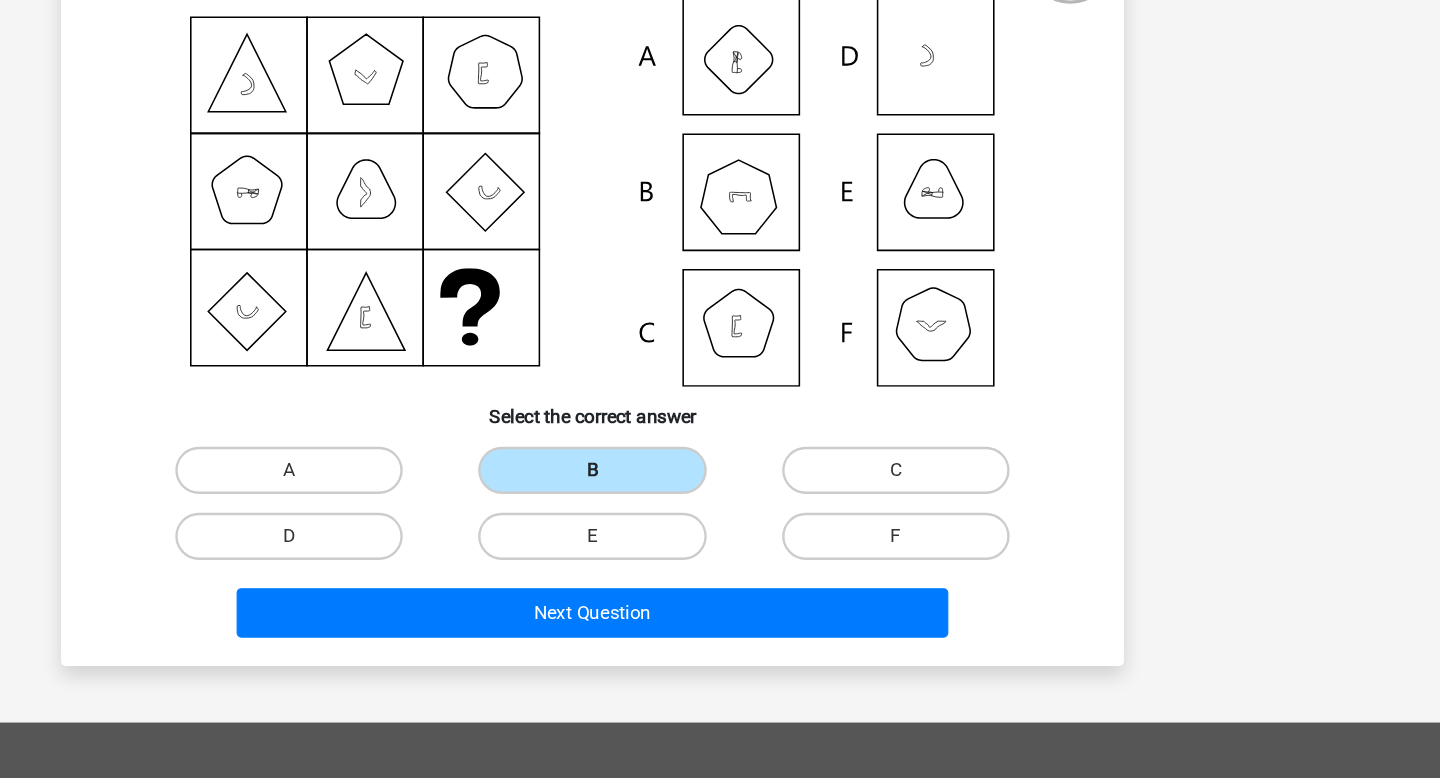 scroll, scrollTop: 73, scrollLeft: 0, axis: vertical 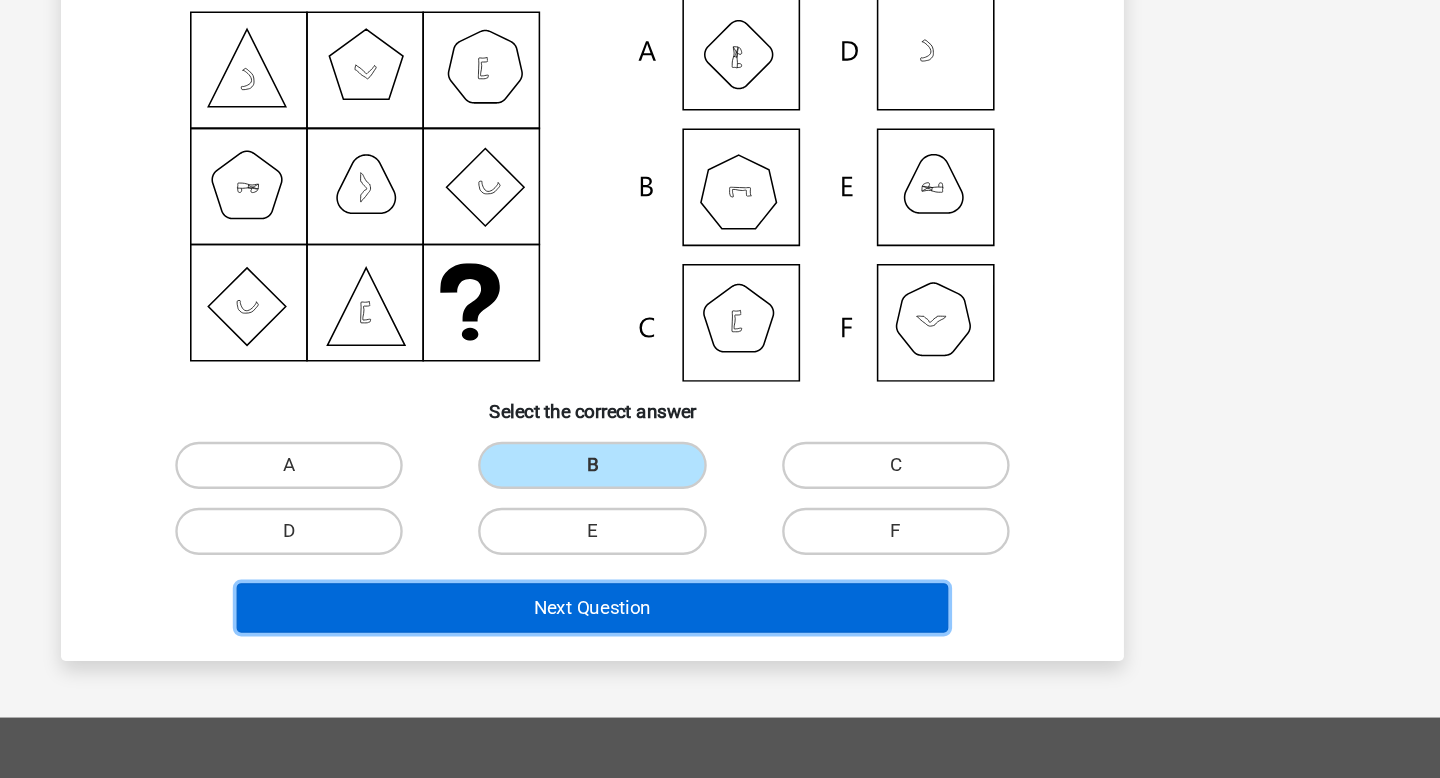 click on "Next Question" at bounding box center [720, 633] 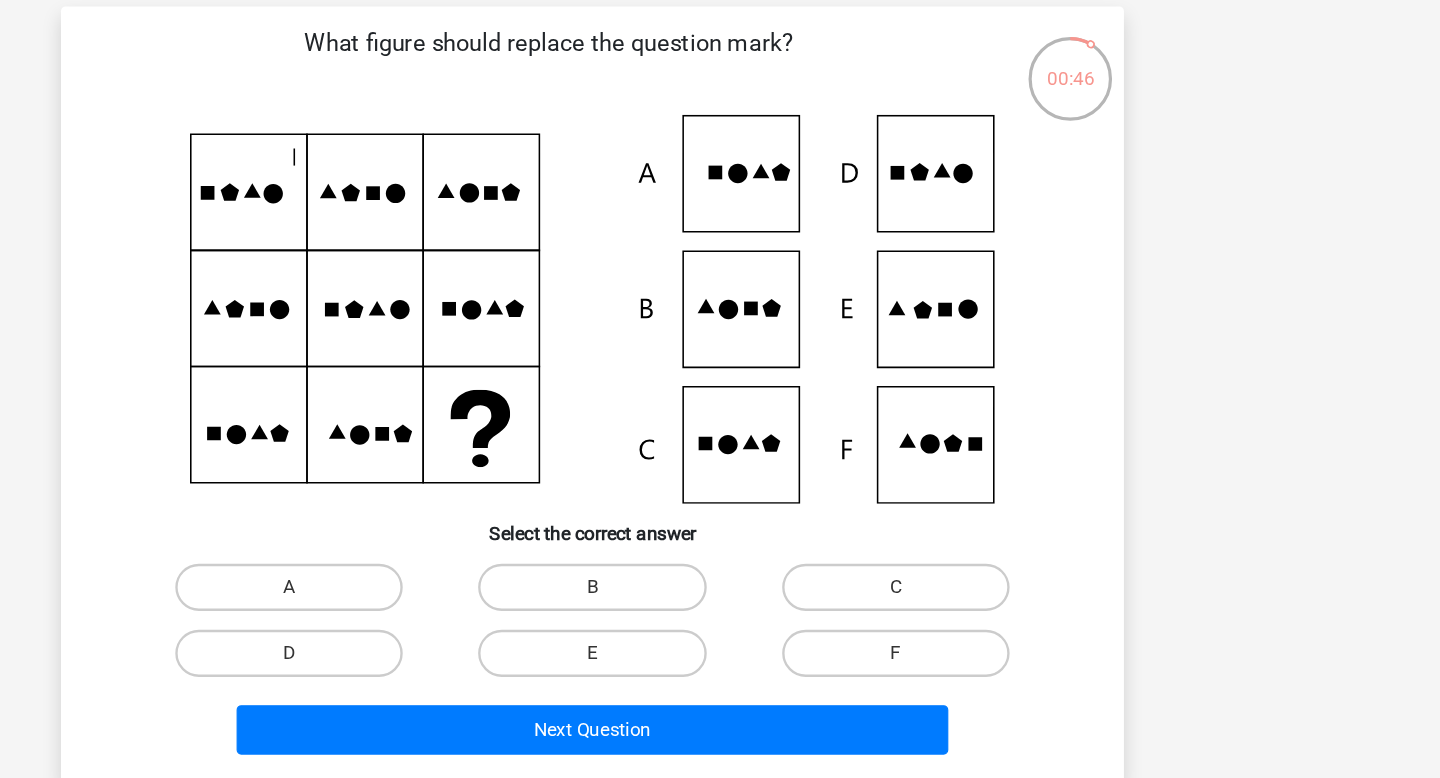 scroll, scrollTop: 20, scrollLeft: 0, axis: vertical 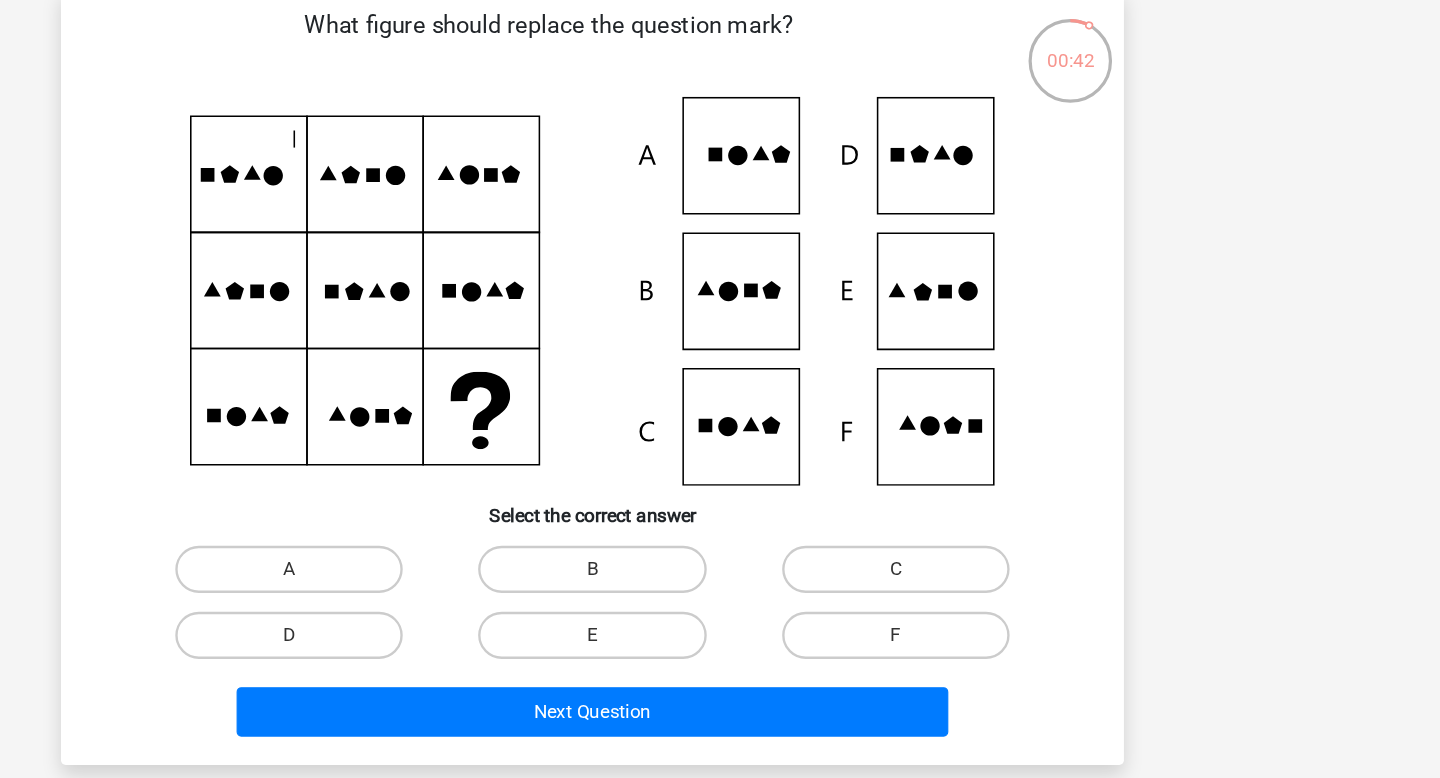 click 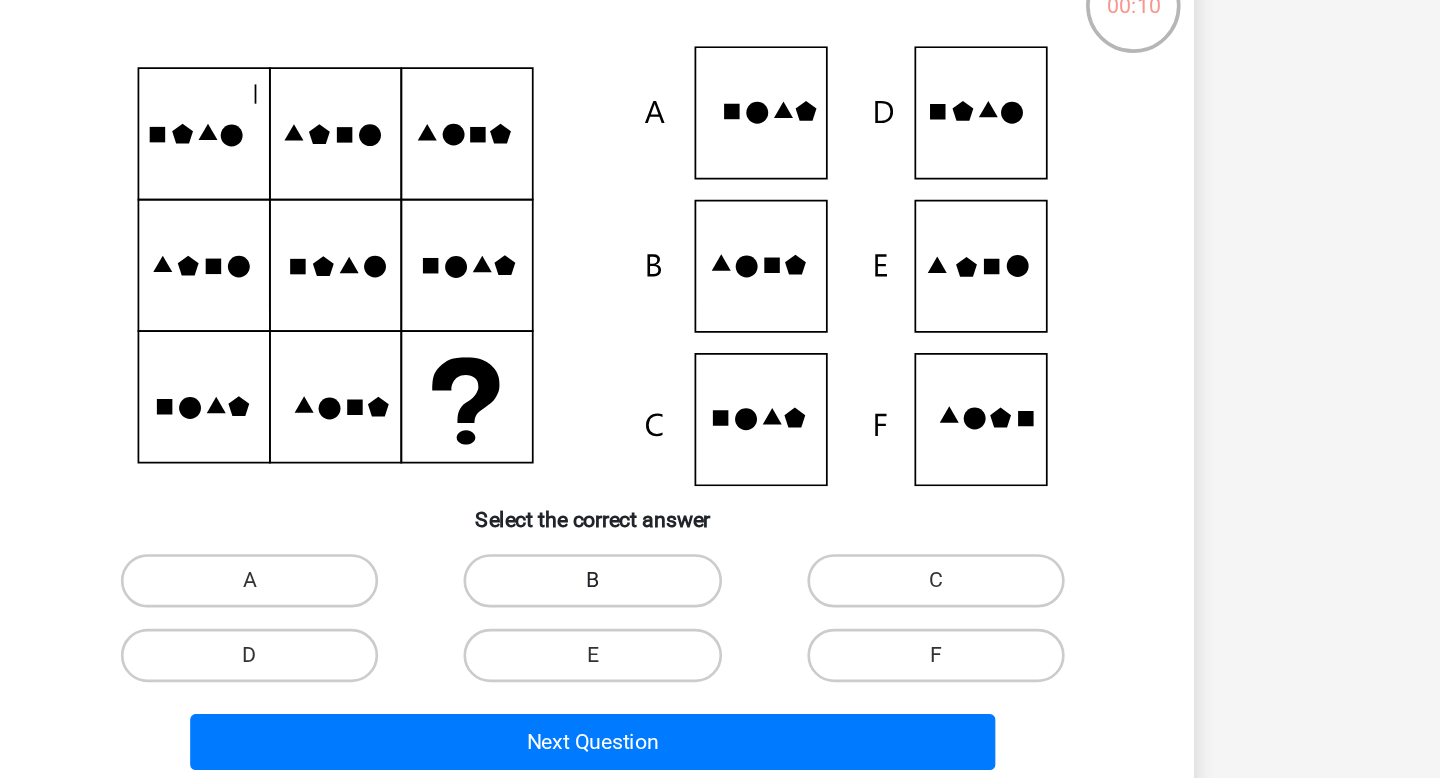 click on "B" at bounding box center [719, 565] 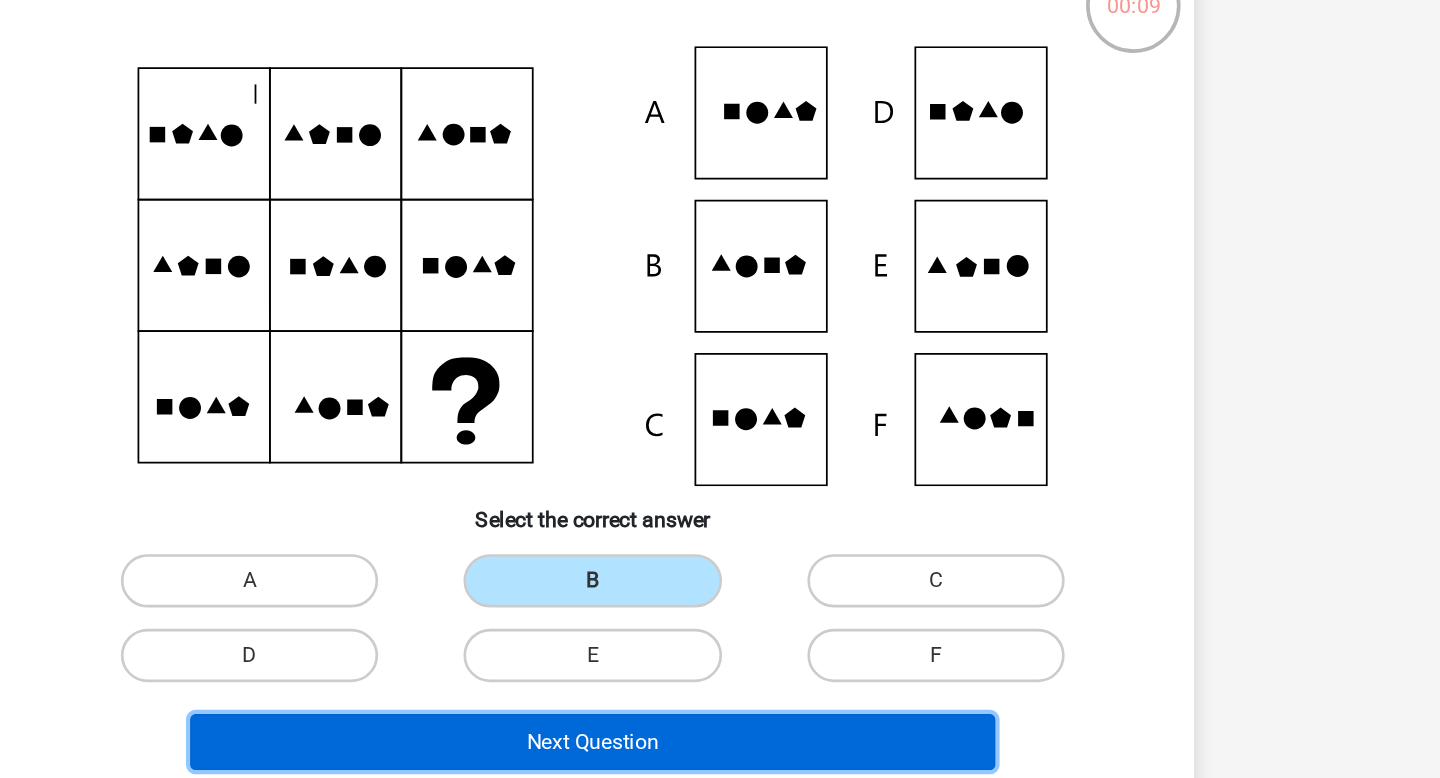 click on "Next Question" at bounding box center (720, 686) 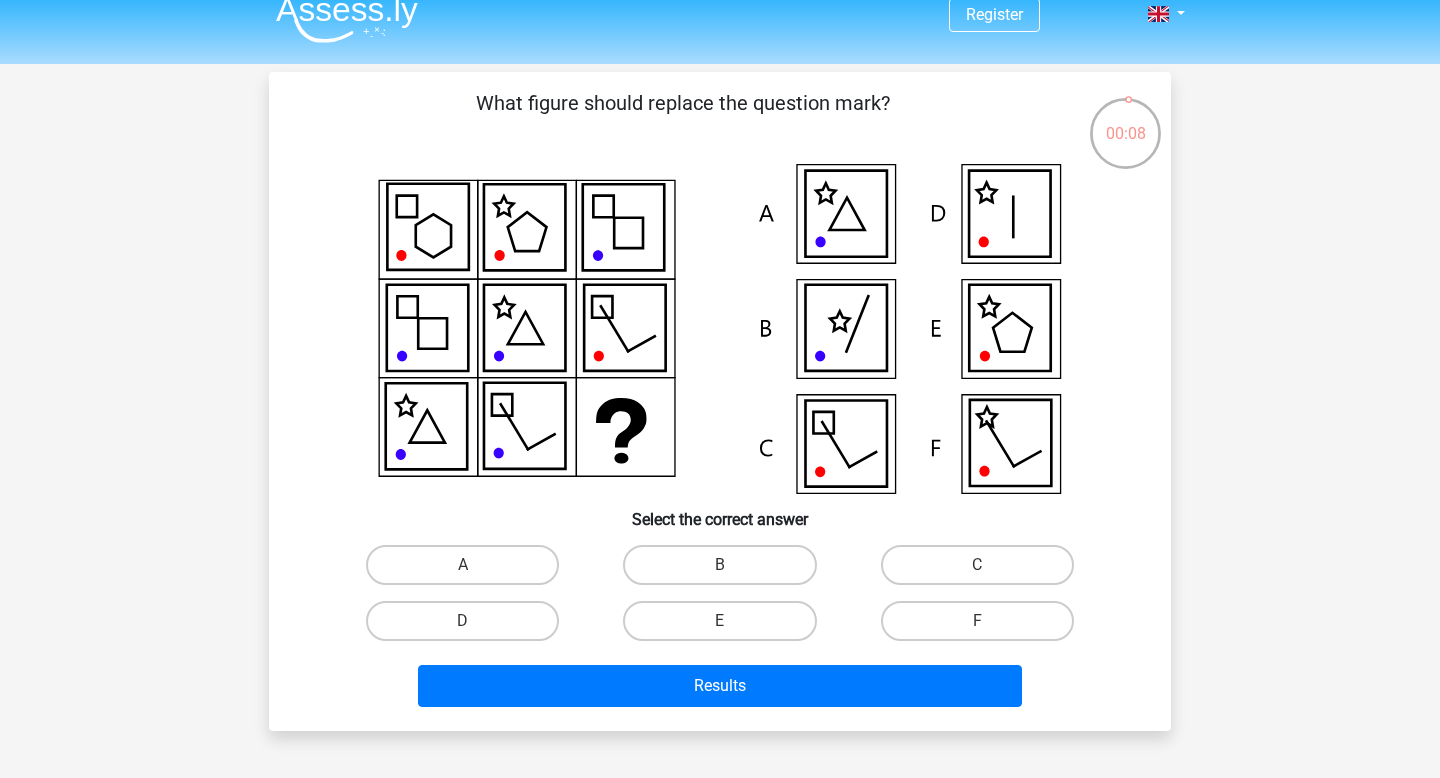 scroll, scrollTop: 0, scrollLeft: 0, axis: both 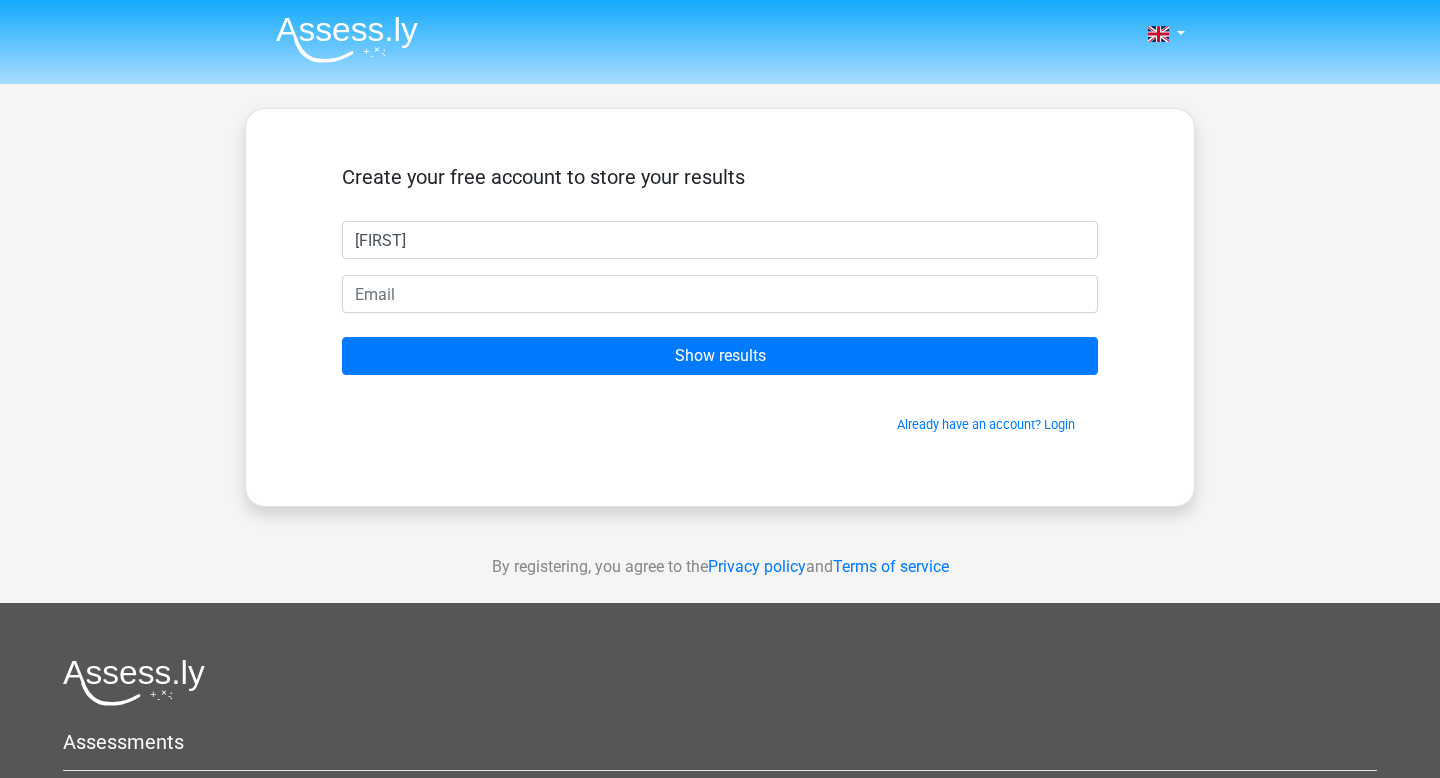 type on "[FIRST]" 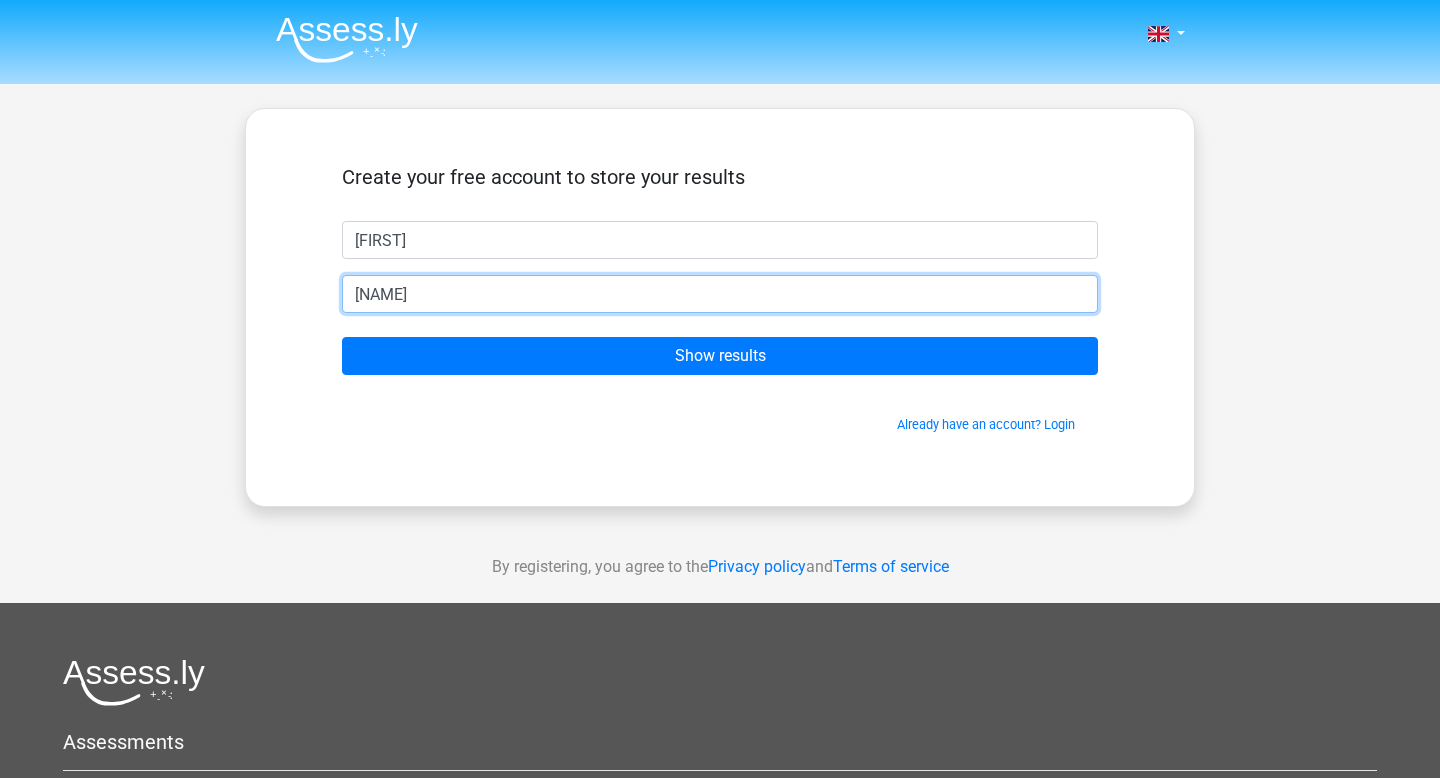 type on "debarshee41@[EXAMPLE.COM]" 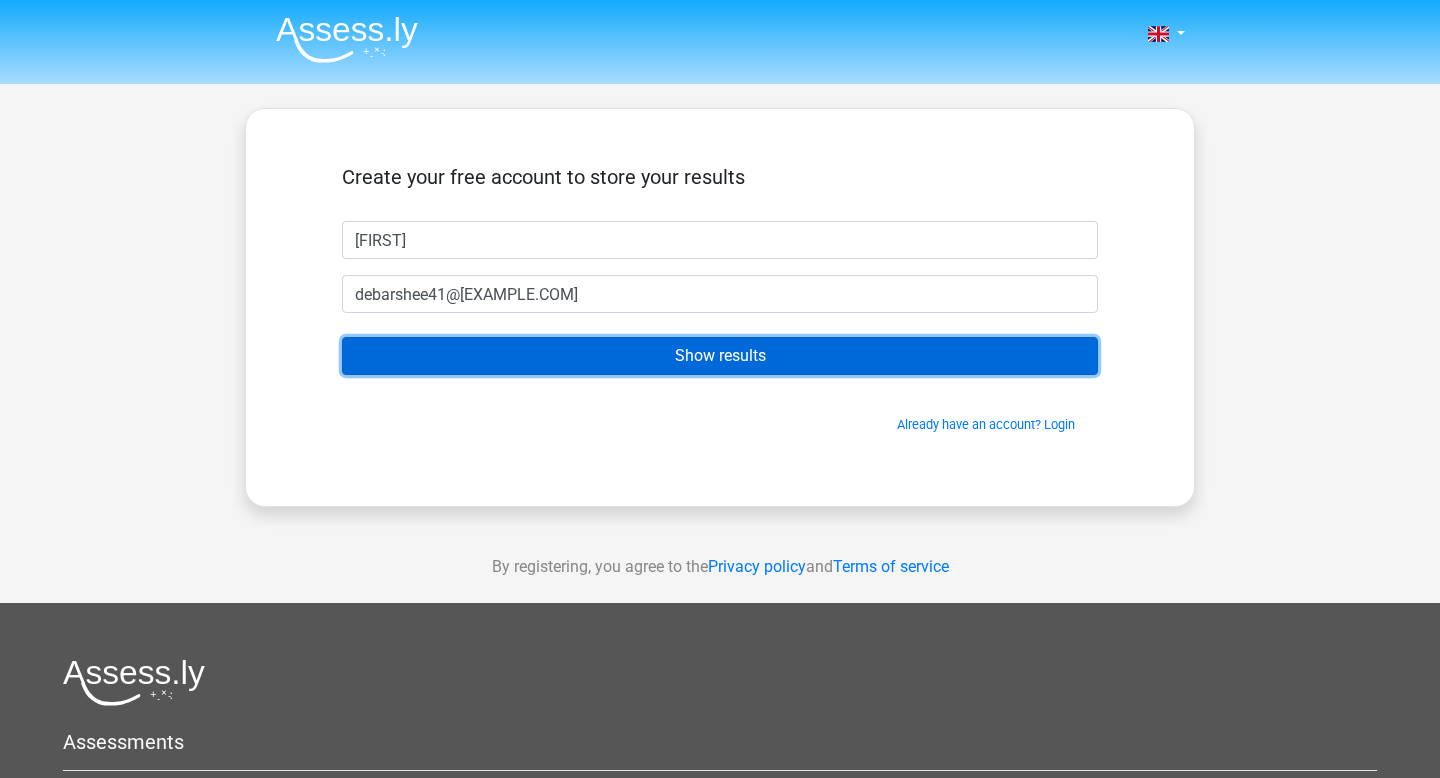 click on "Show results" at bounding box center [720, 356] 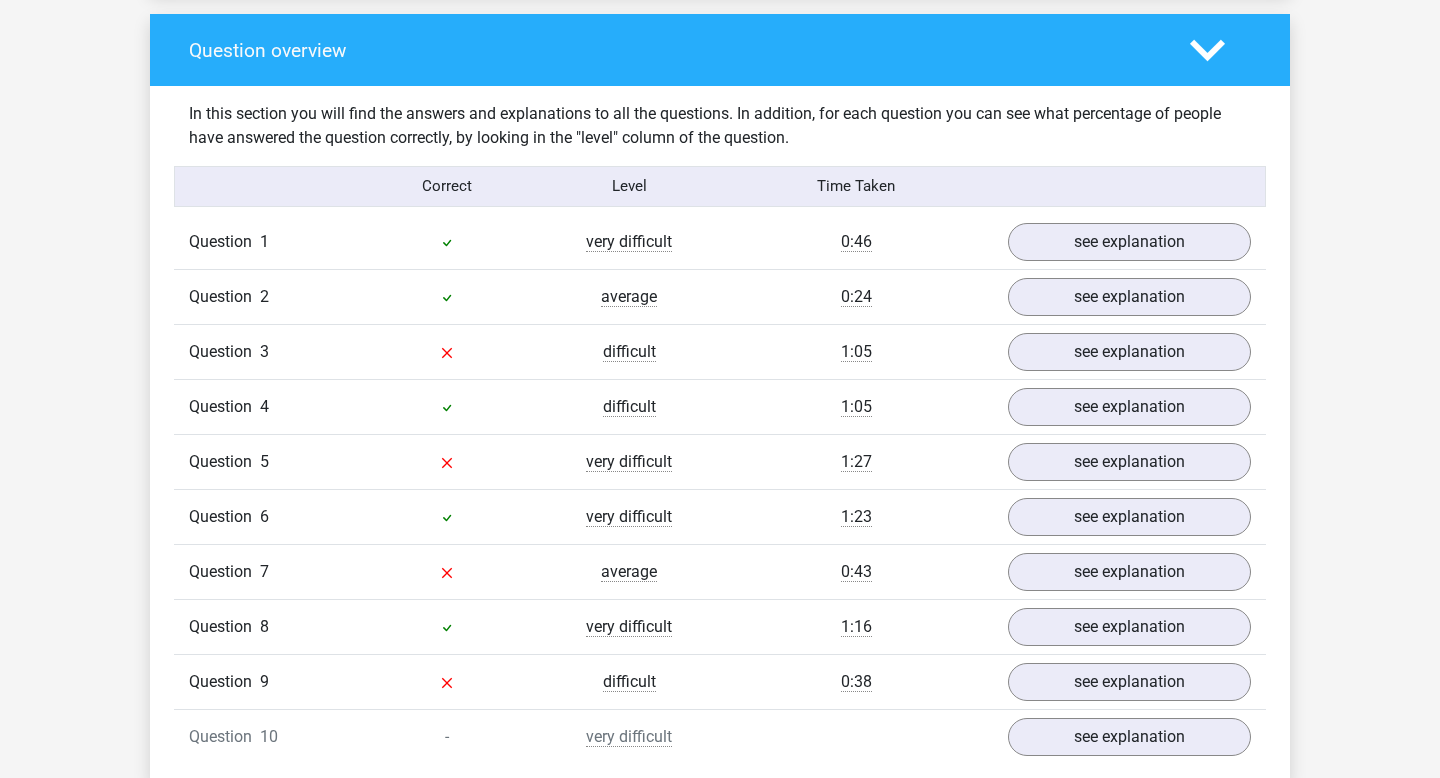 scroll, scrollTop: 1469, scrollLeft: 0, axis: vertical 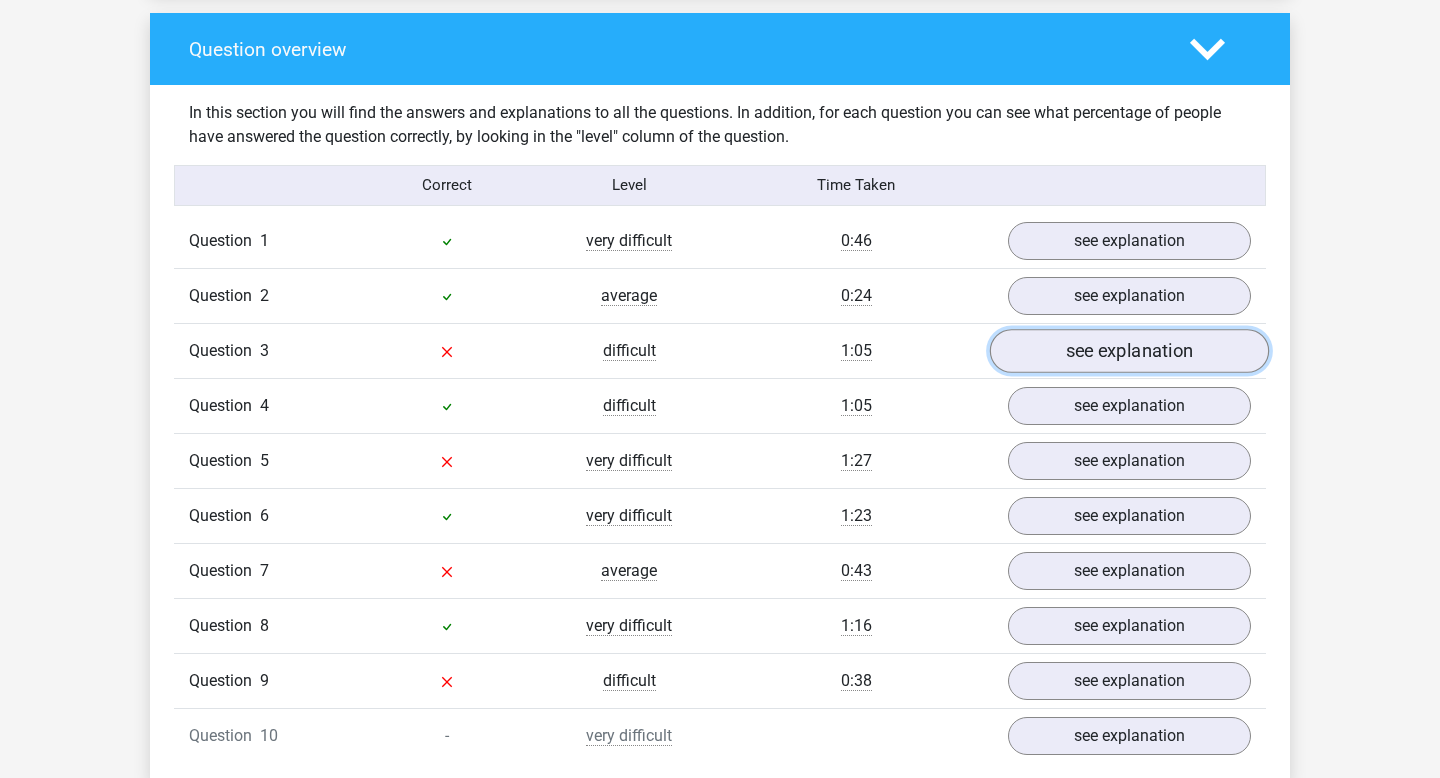 click on "see explanation" at bounding box center [1129, 351] 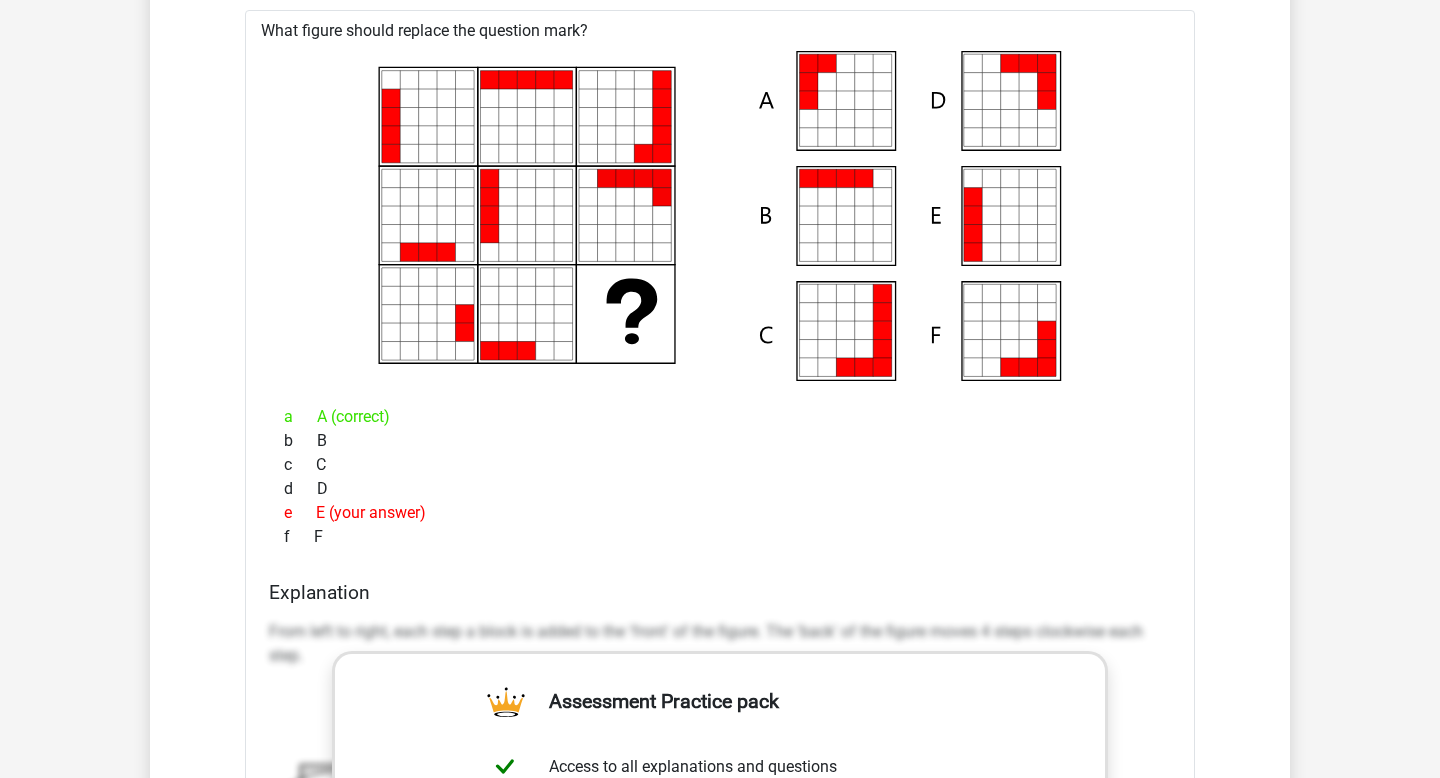 scroll, scrollTop: 1175, scrollLeft: 0, axis: vertical 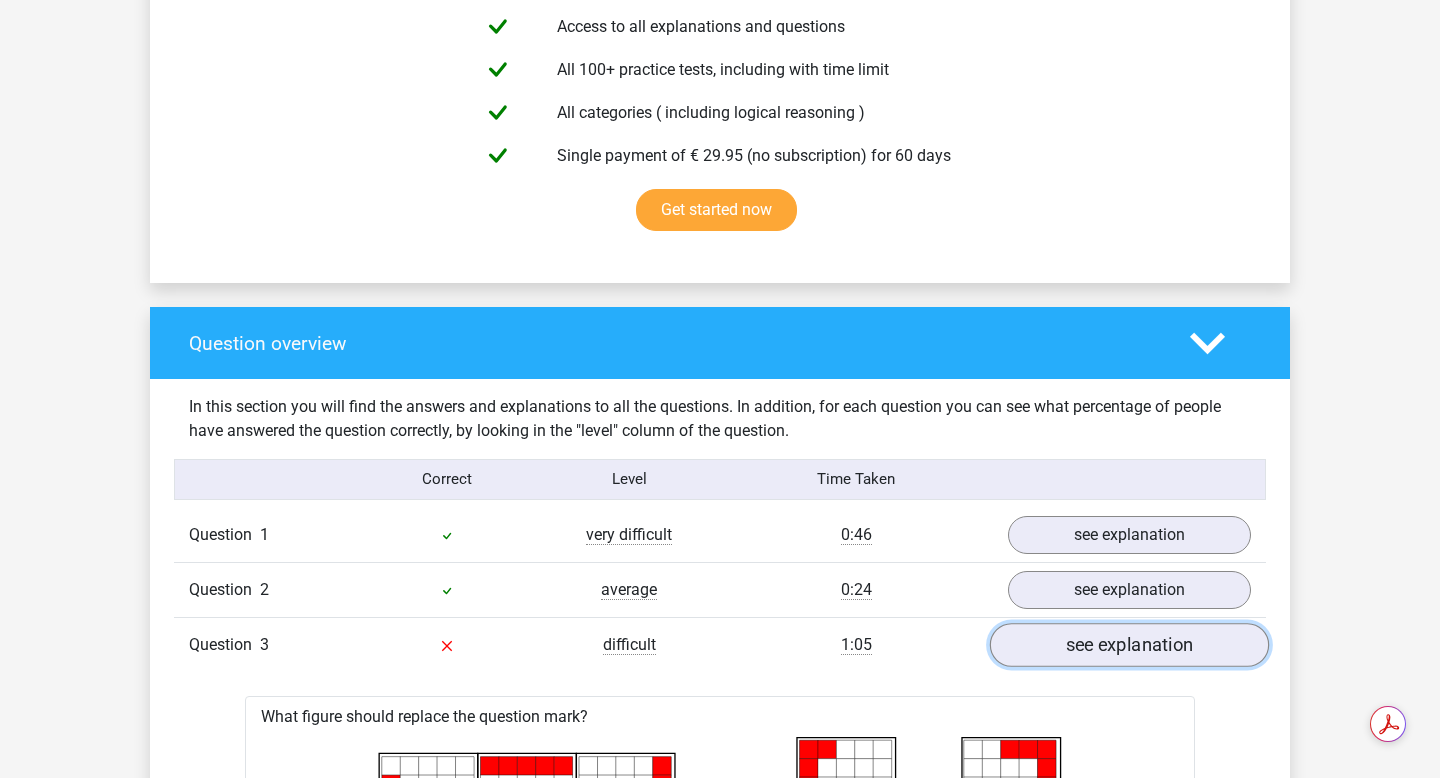 click on "see explanation" at bounding box center (1129, 645) 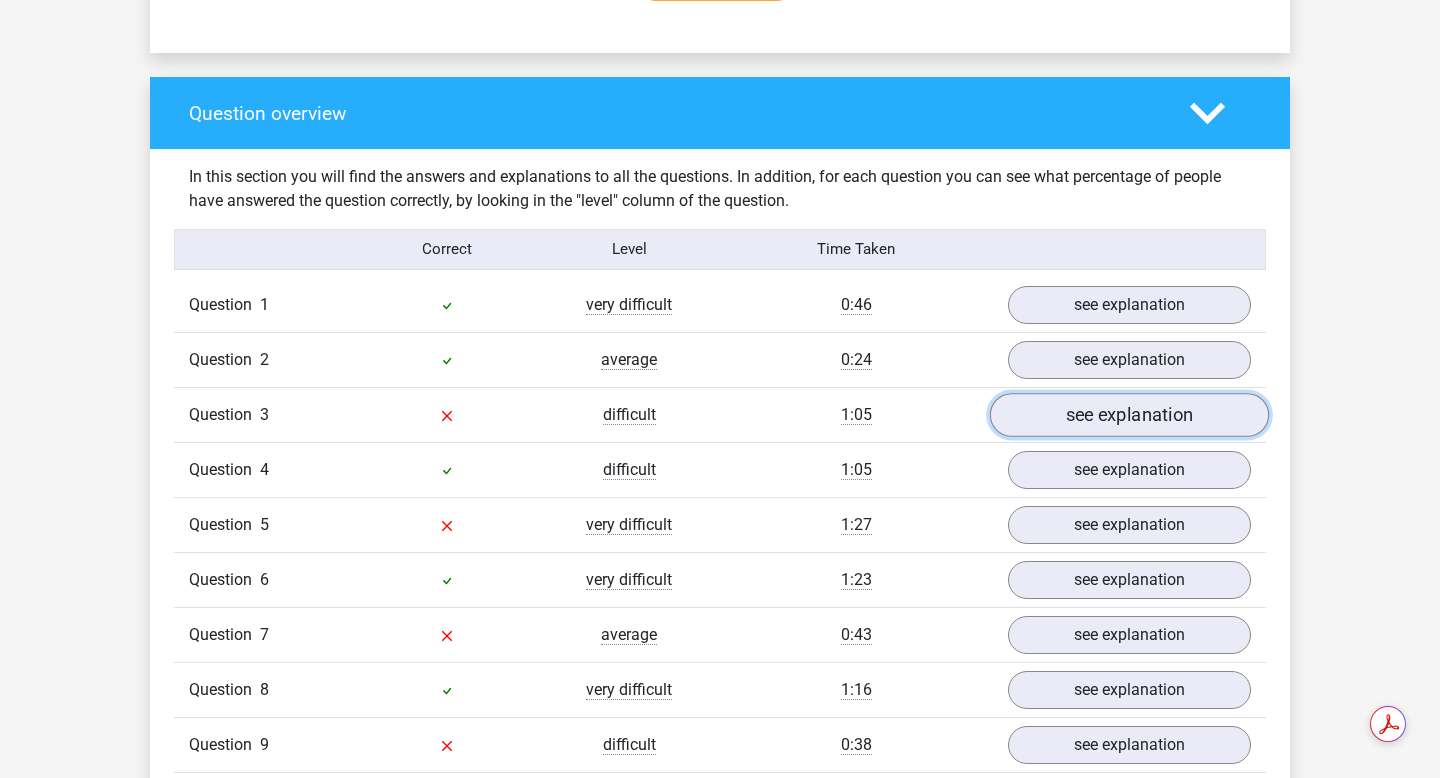 scroll, scrollTop: 1409, scrollLeft: 0, axis: vertical 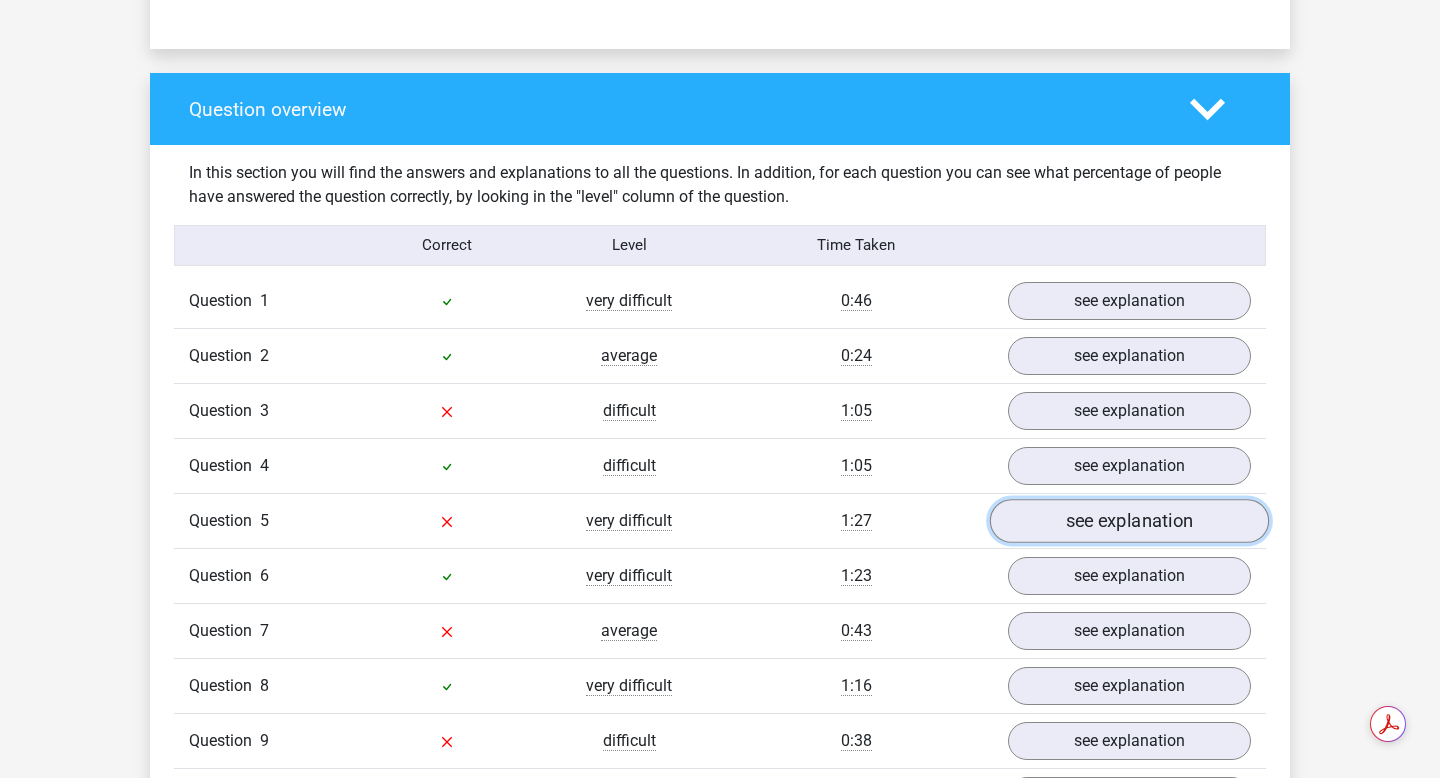 click on "see explanation" at bounding box center (1129, 521) 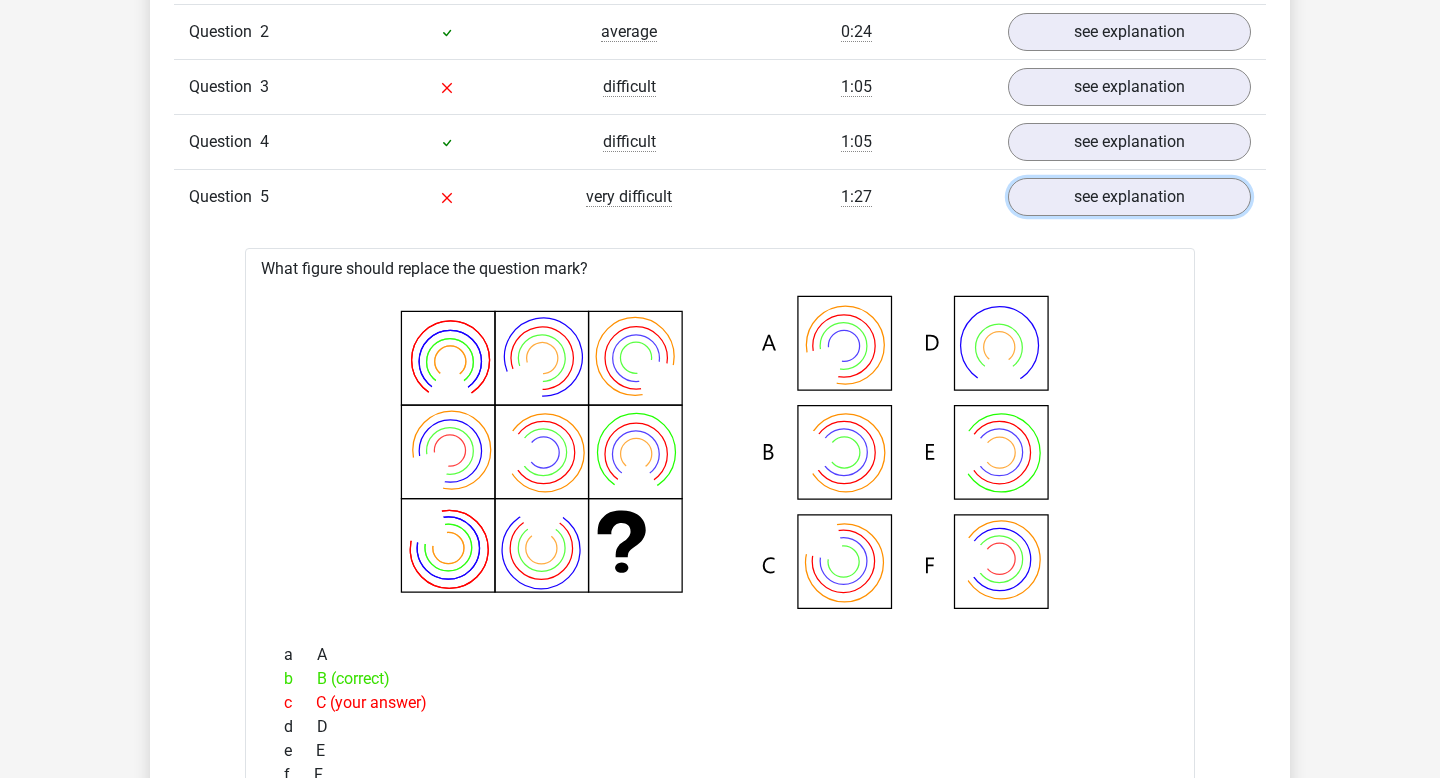 scroll, scrollTop: 1725, scrollLeft: 0, axis: vertical 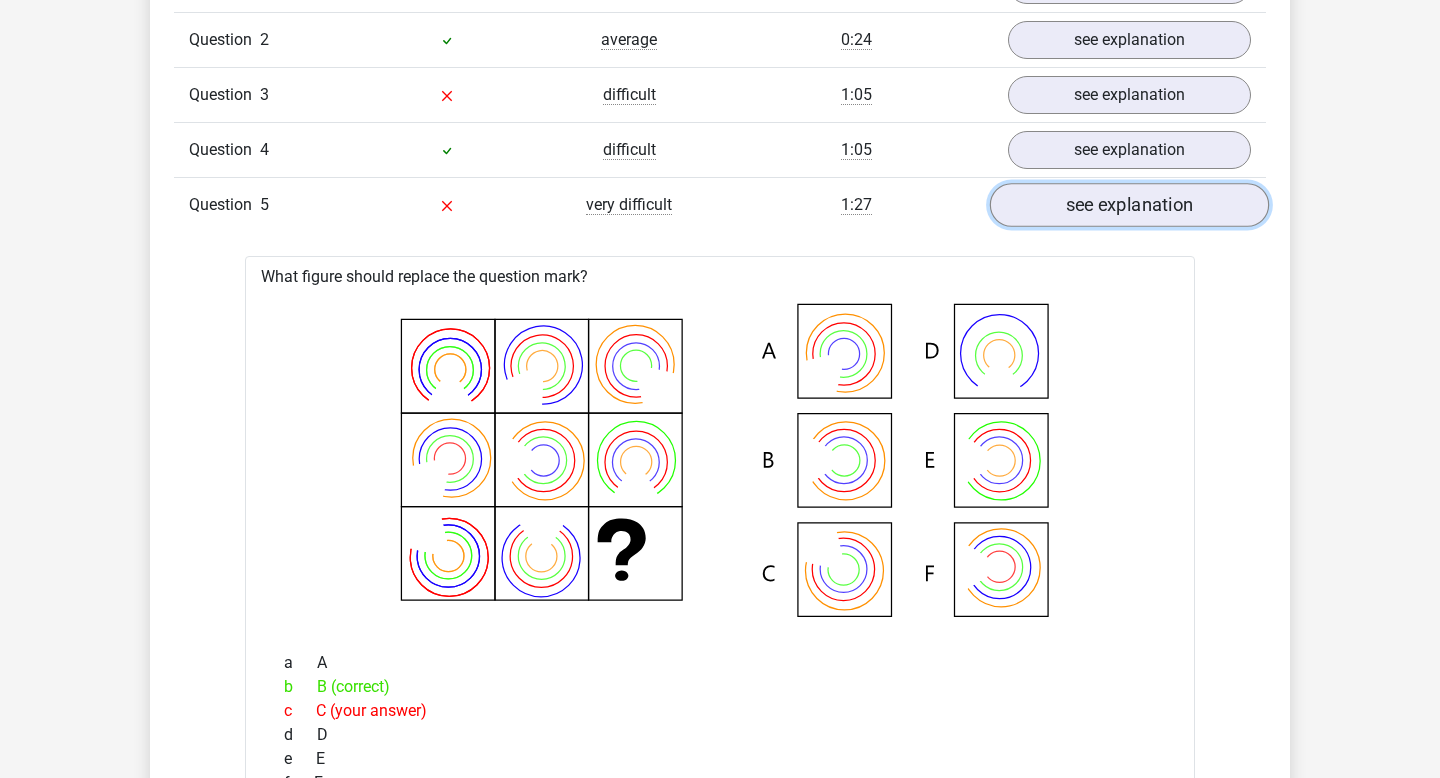click on "see explanation" at bounding box center [1129, 205] 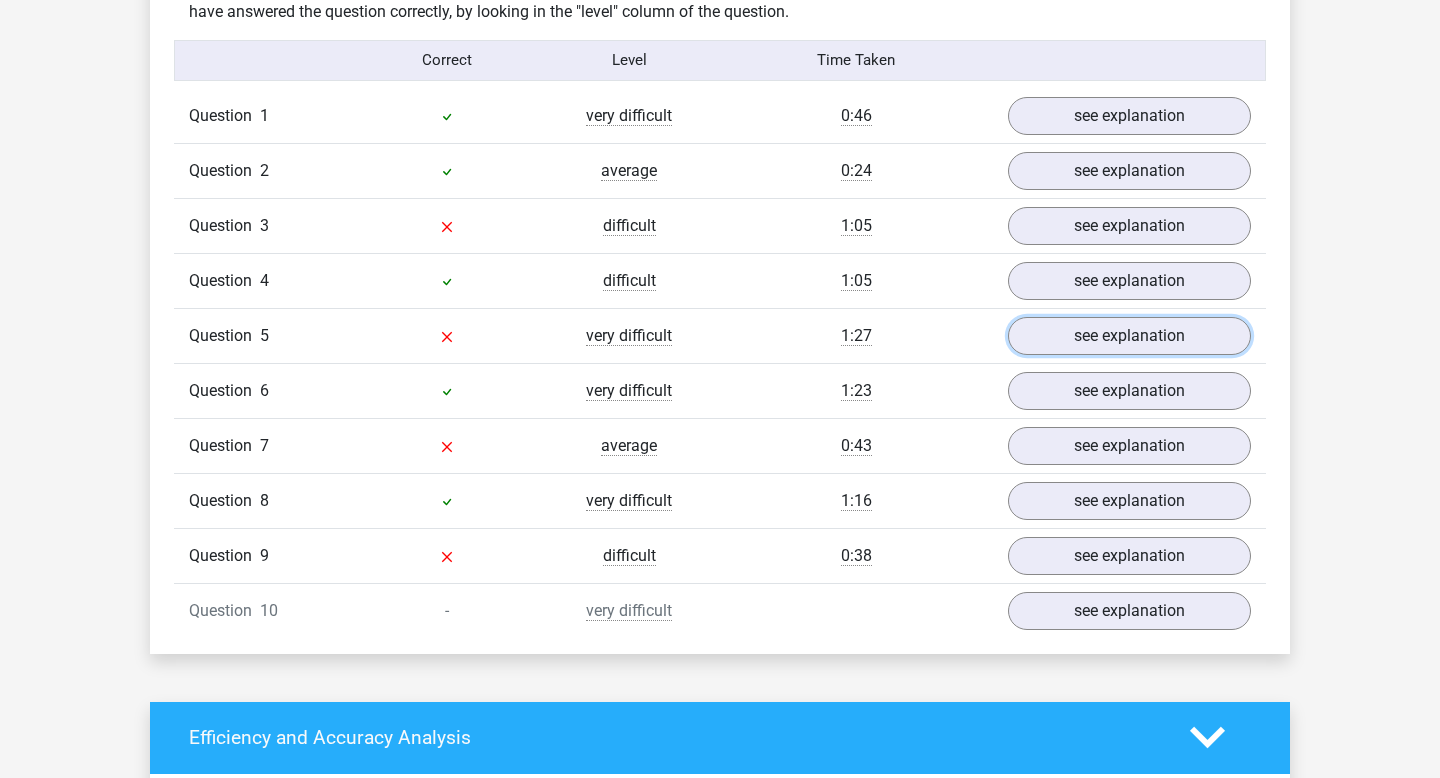 scroll, scrollTop: 1671, scrollLeft: 0, axis: vertical 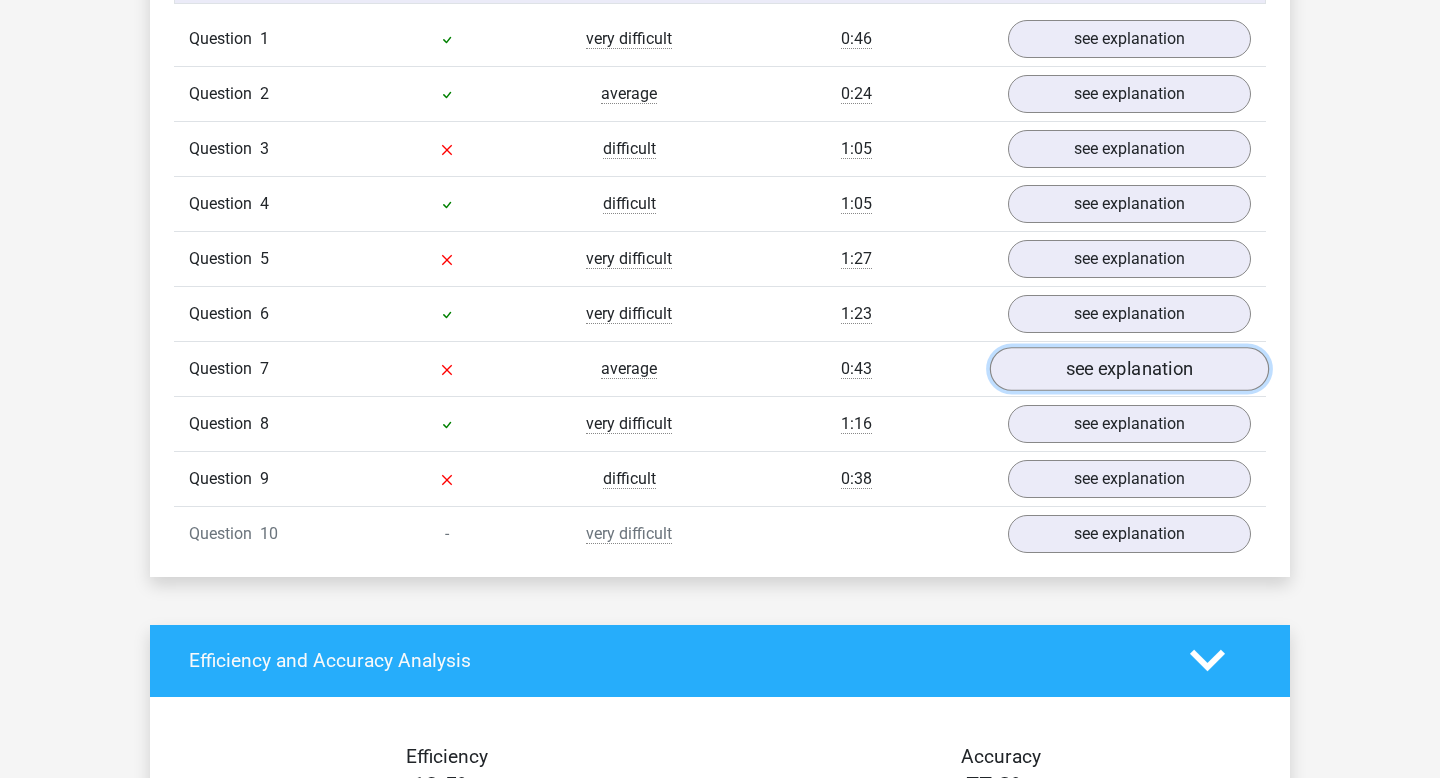 click on "see explanation" at bounding box center [1129, 369] 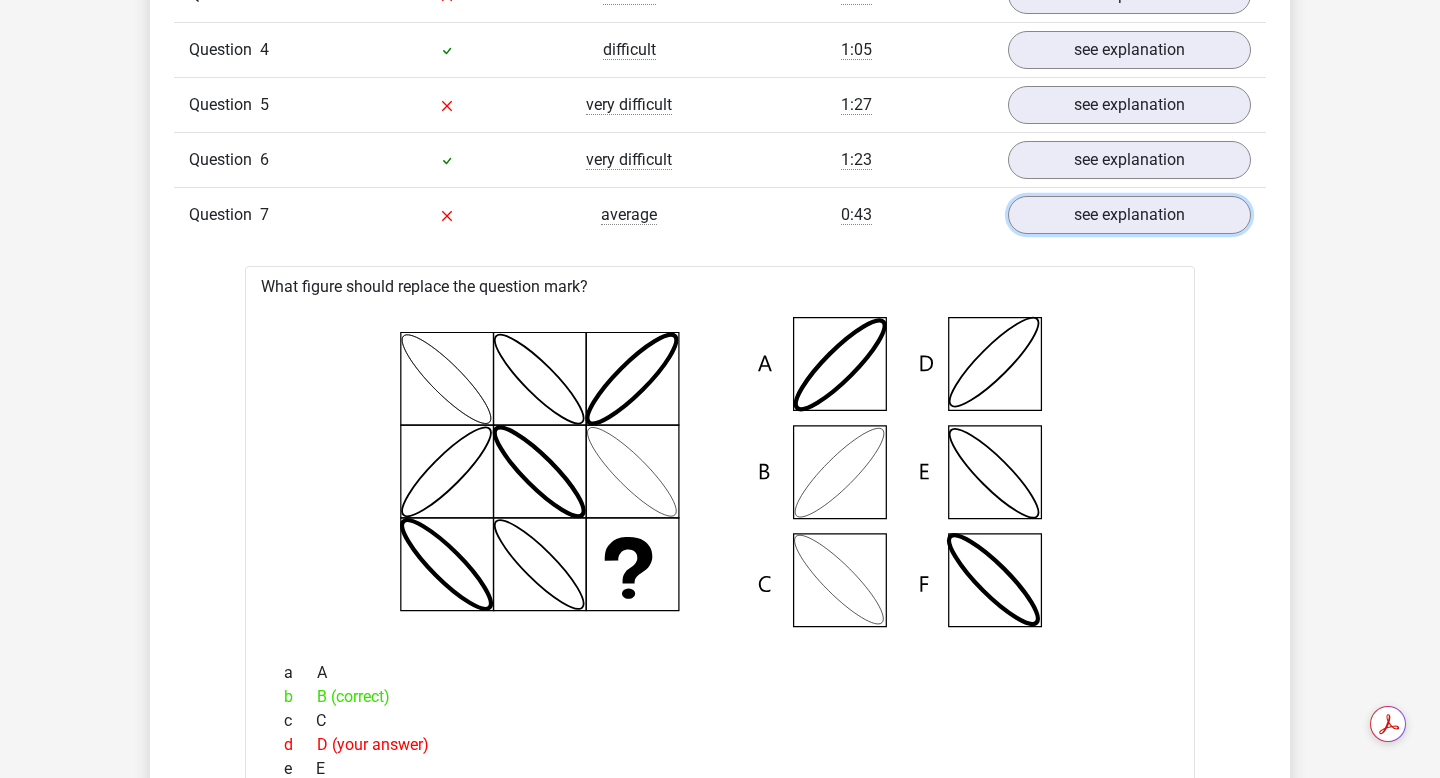 scroll, scrollTop: 1770, scrollLeft: 0, axis: vertical 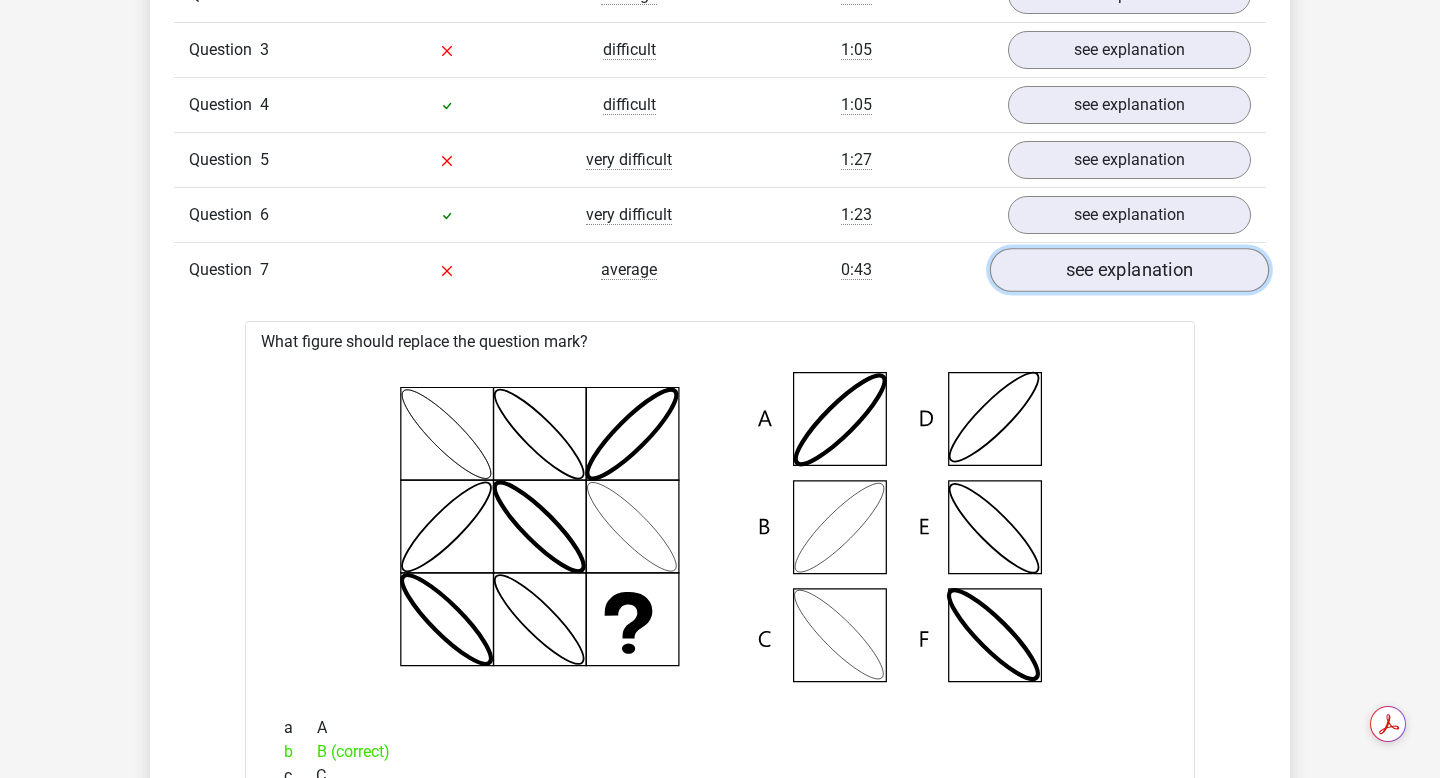 click on "see explanation" at bounding box center [1129, 270] 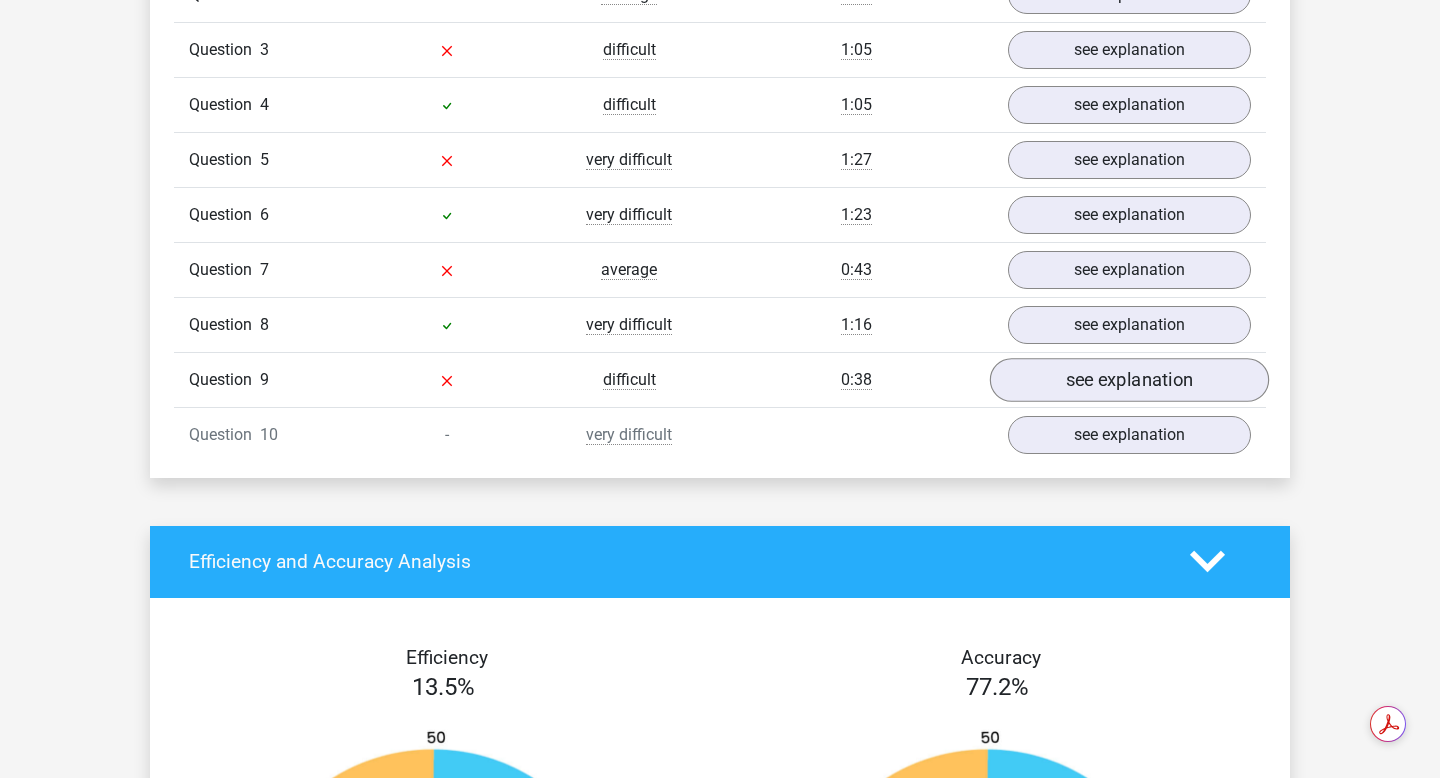 click on "see explanation" at bounding box center [1129, 380] 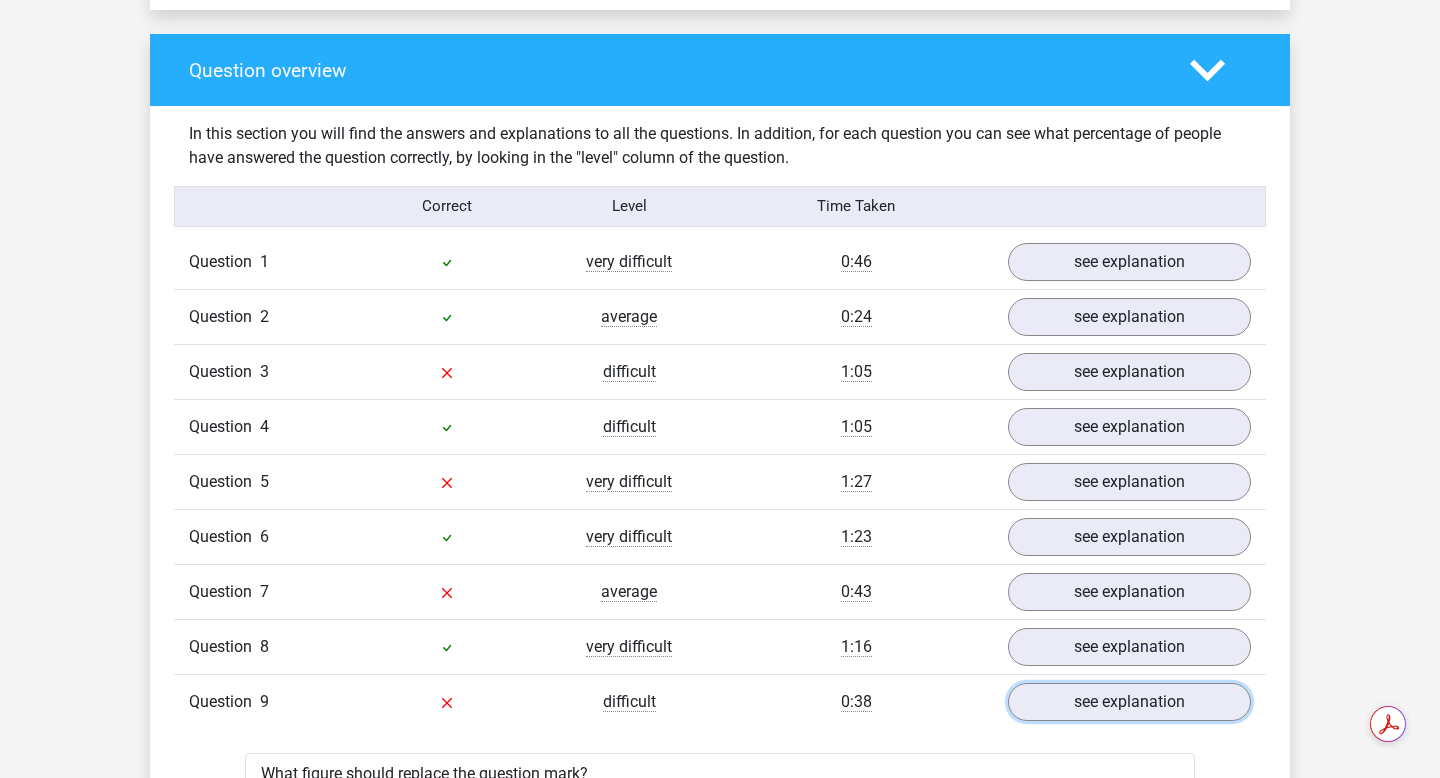 scroll, scrollTop: 1565, scrollLeft: 0, axis: vertical 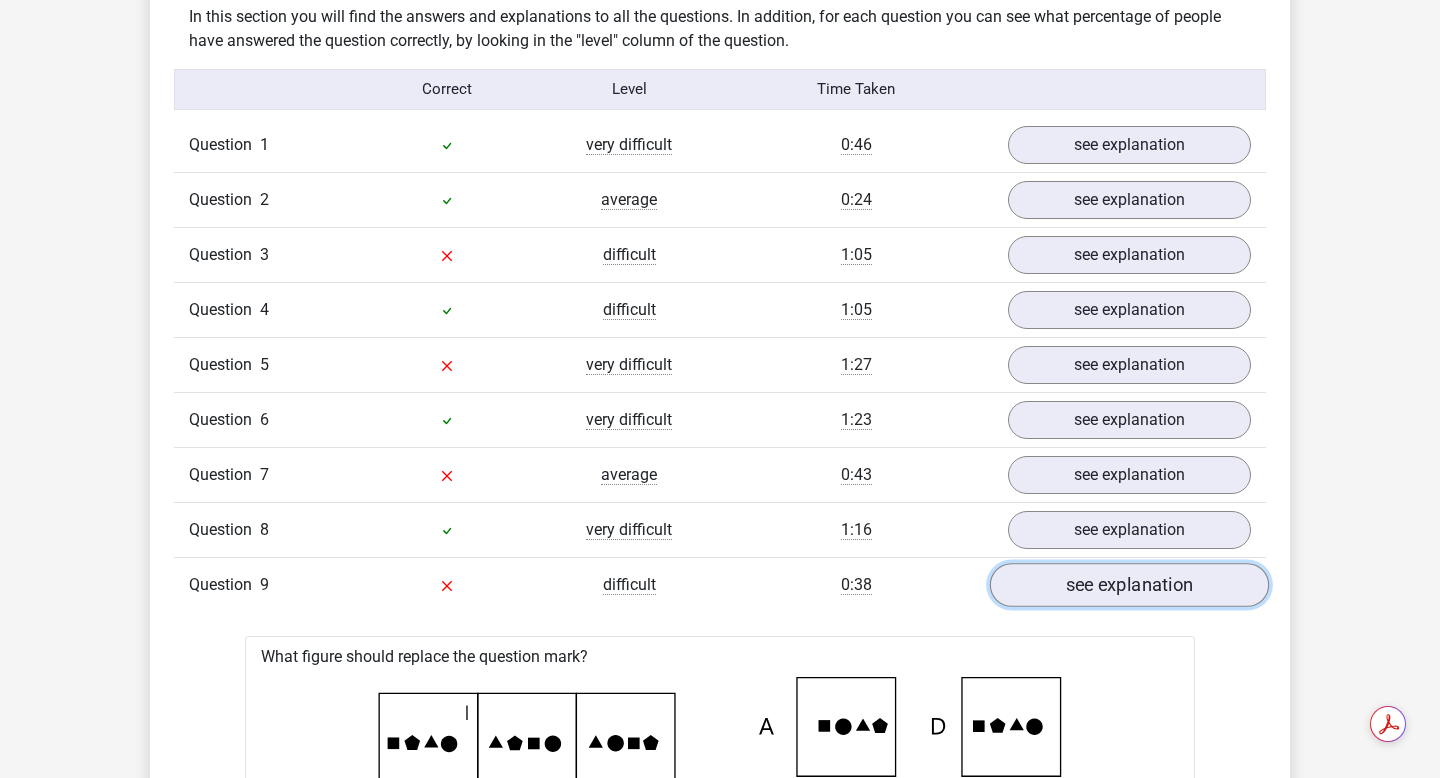 click on "see explanation" at bounding box center [1129, 585] 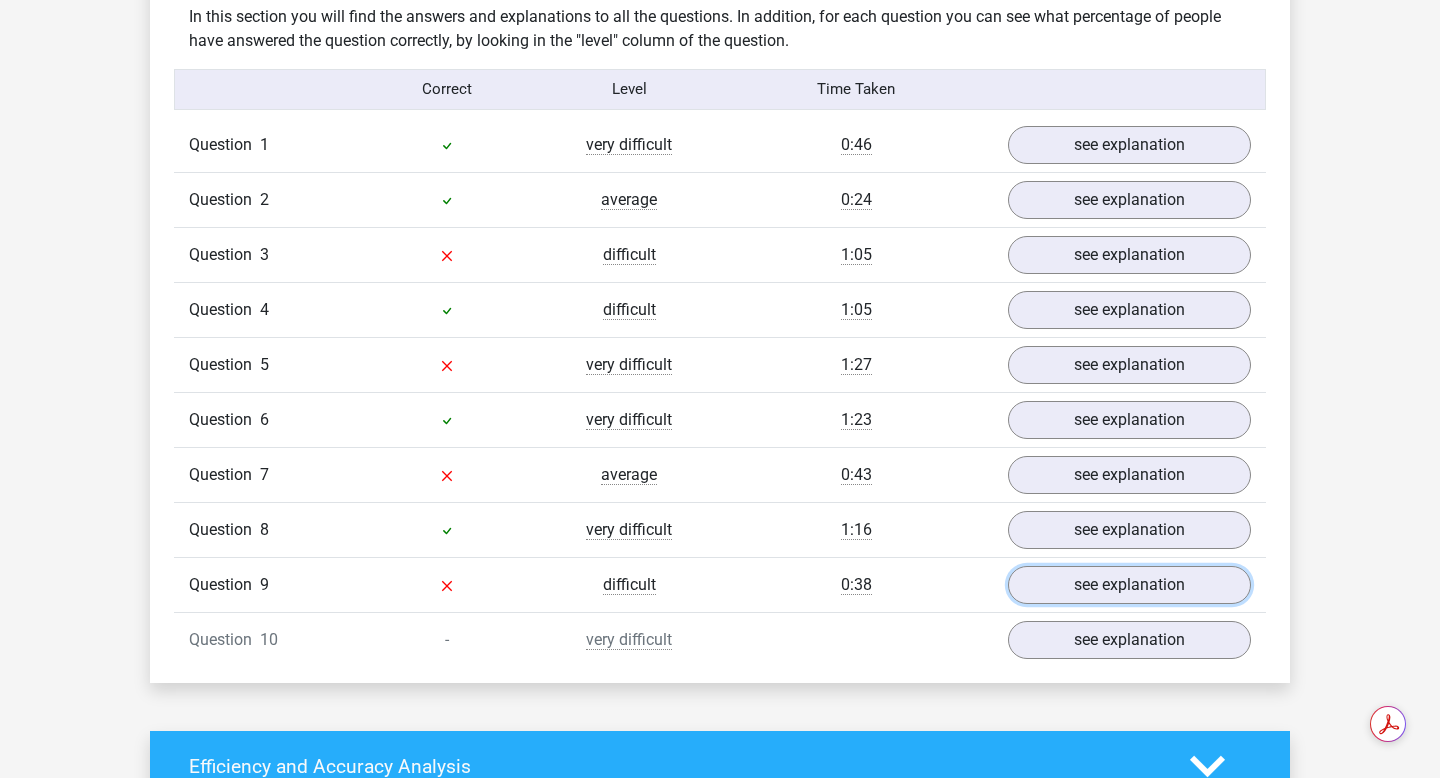 scroll, scrollTop: 0, scrollLeft: 0, axis: both 